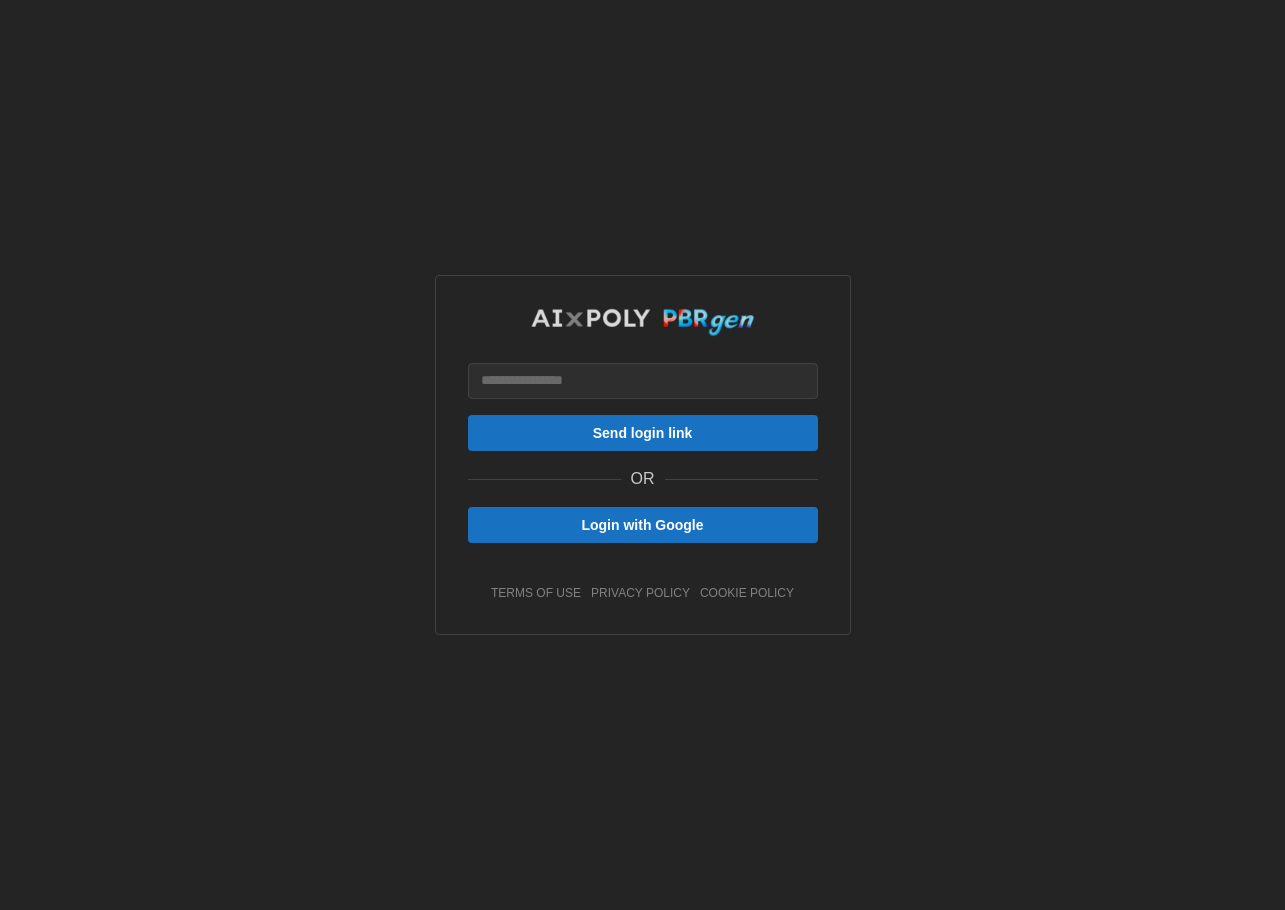 scroll, scrollTop: 0, scrollLeft: 0, axis: both 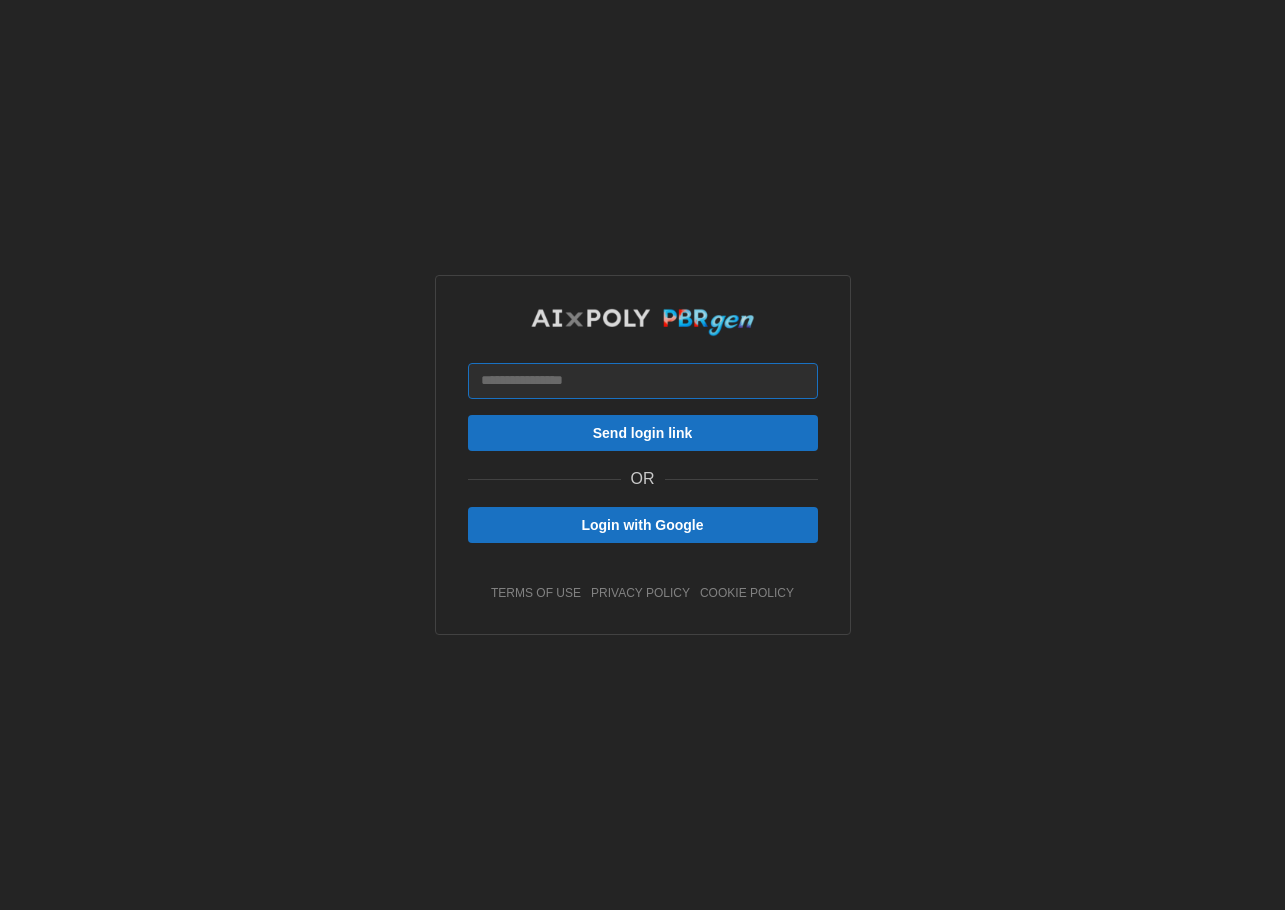click at bounding box center [643, 381] 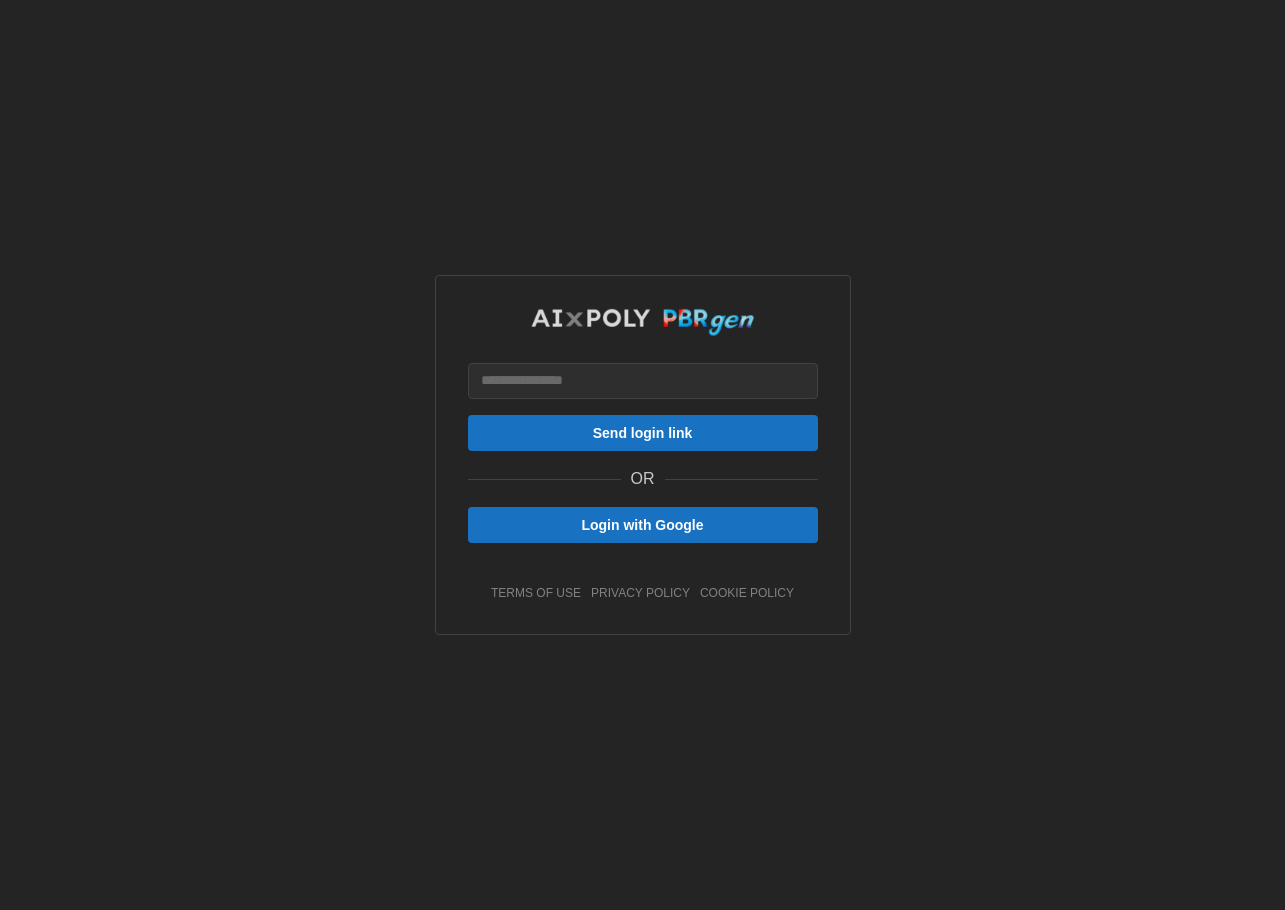 click on "Login with Google" at bounding box center [642, 525] 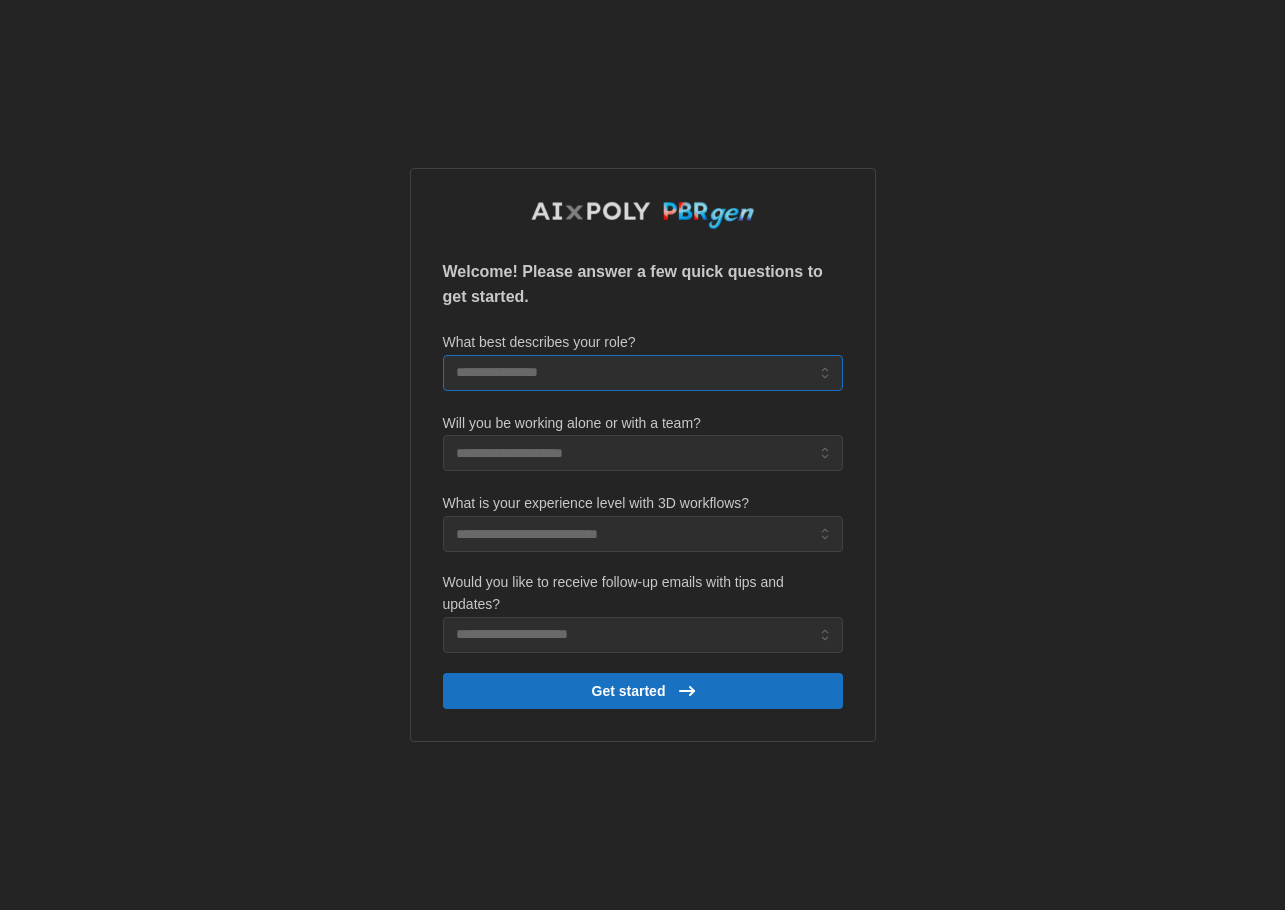 click on "What best describes your role?" at bounding box center [643, 373] 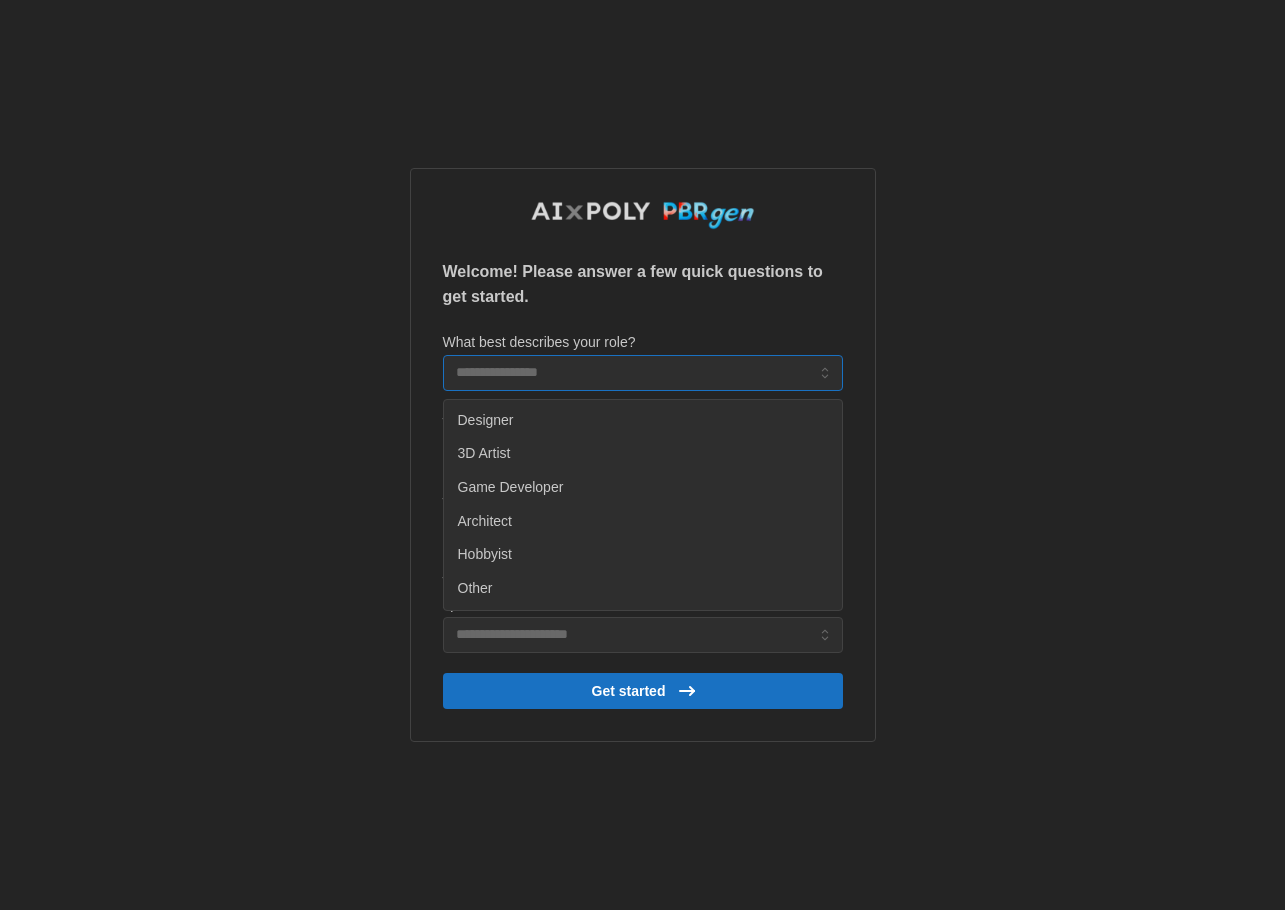 click on "3D Artist" at bounding box center [484, 454] 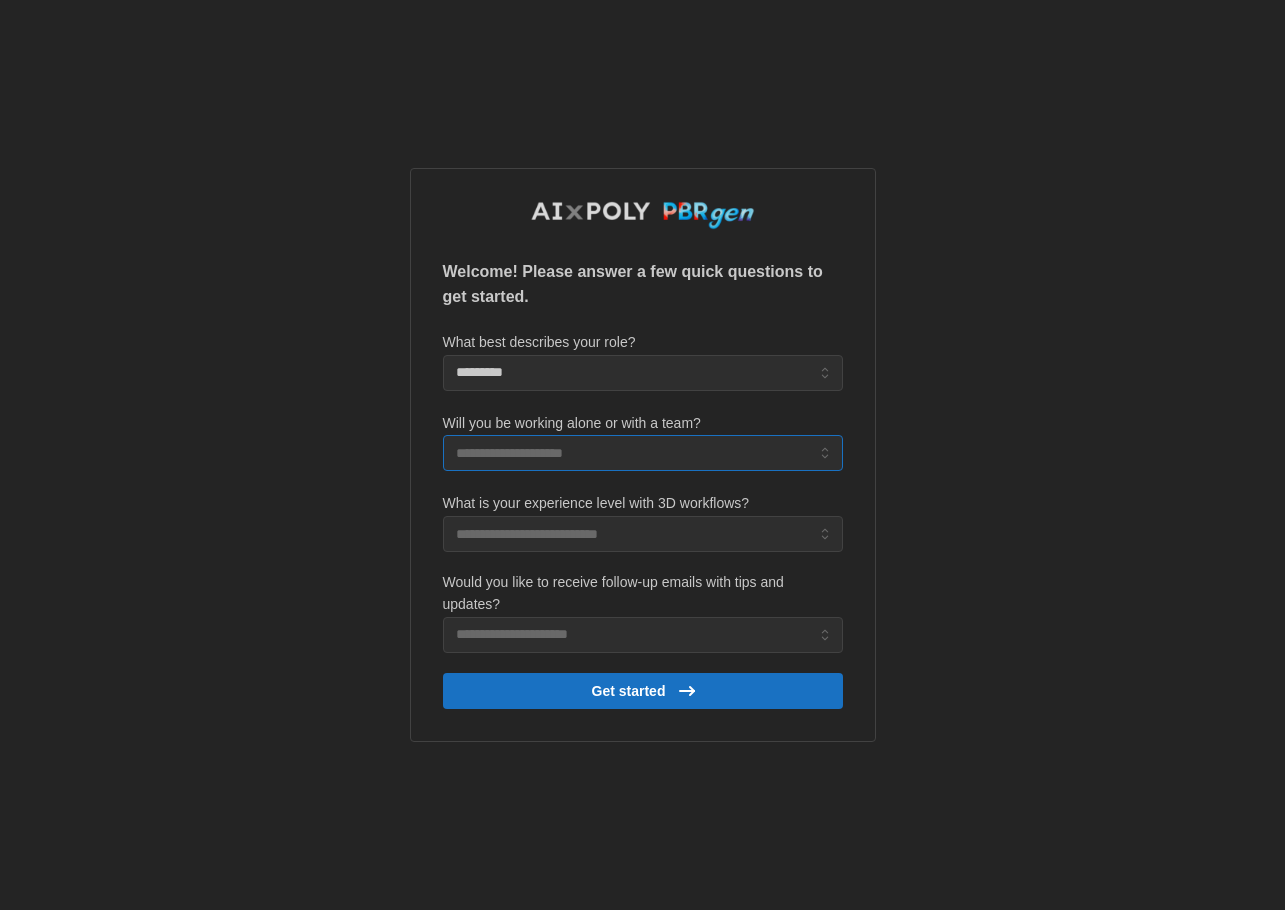 click on "Will you be working alone or with a team?" at bounding box center (643, 453) 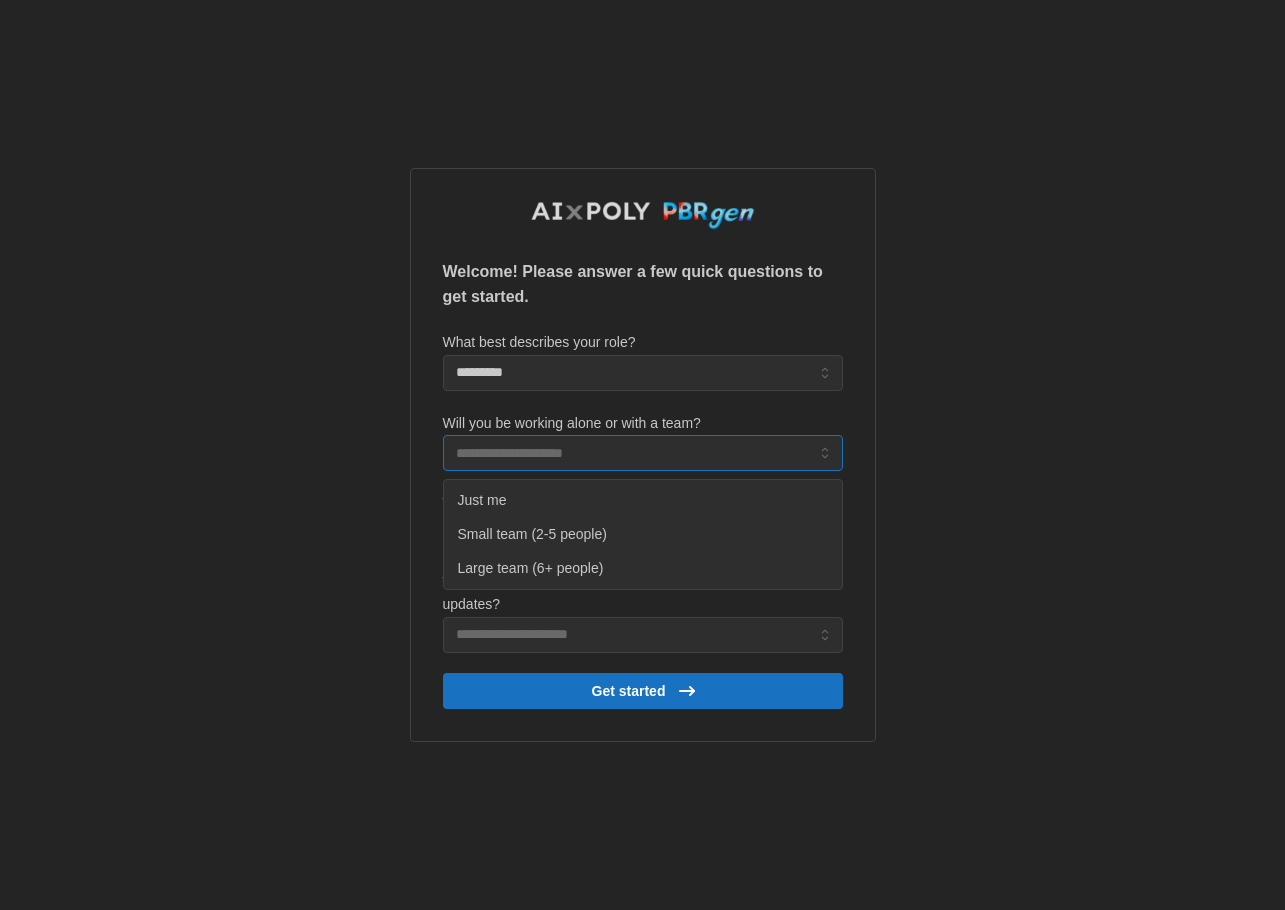 click on "Large team (6+ people)" at bounding box center (531, 569) 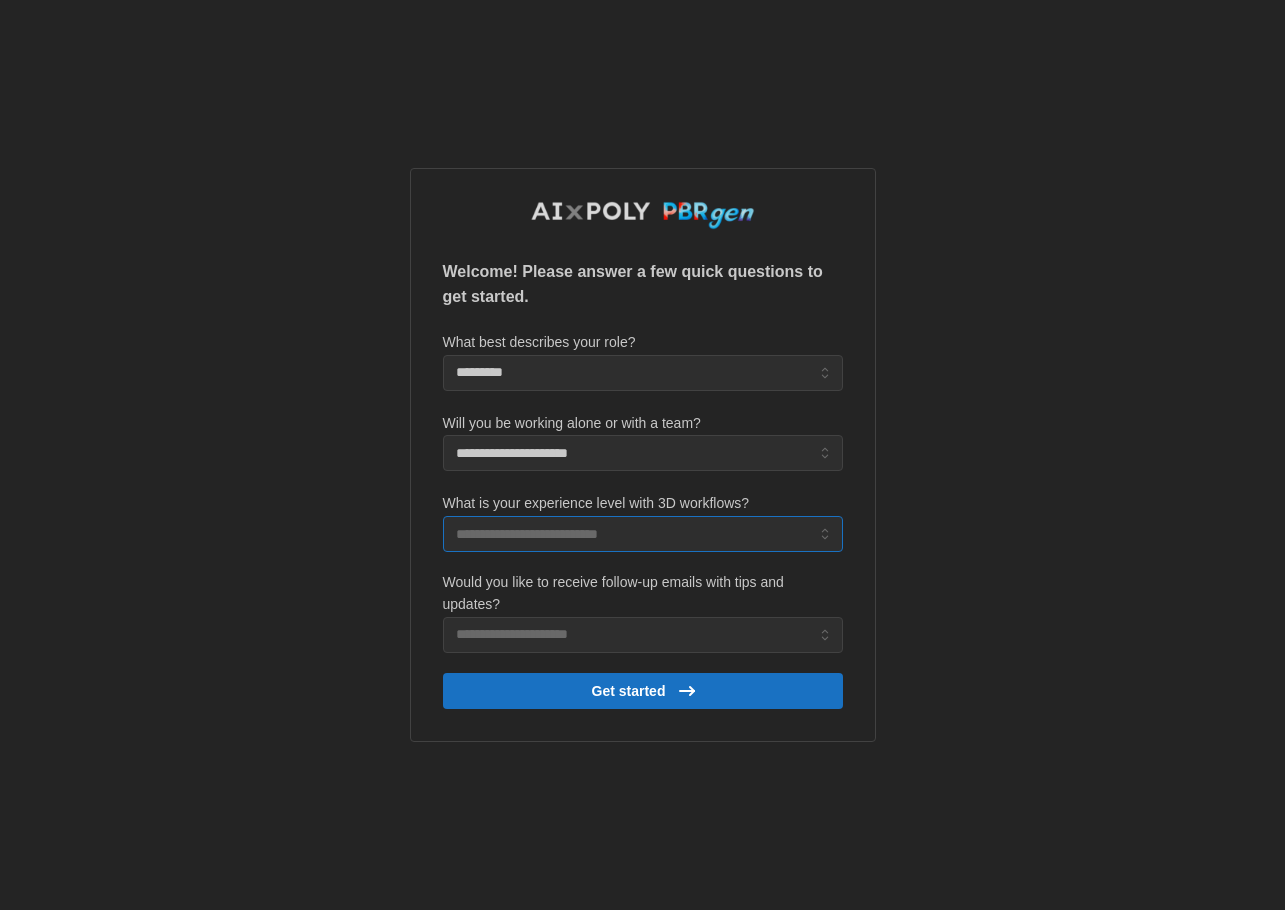 click on "What is your experience level with 3D workflows?" at bounding box center (643, 534) 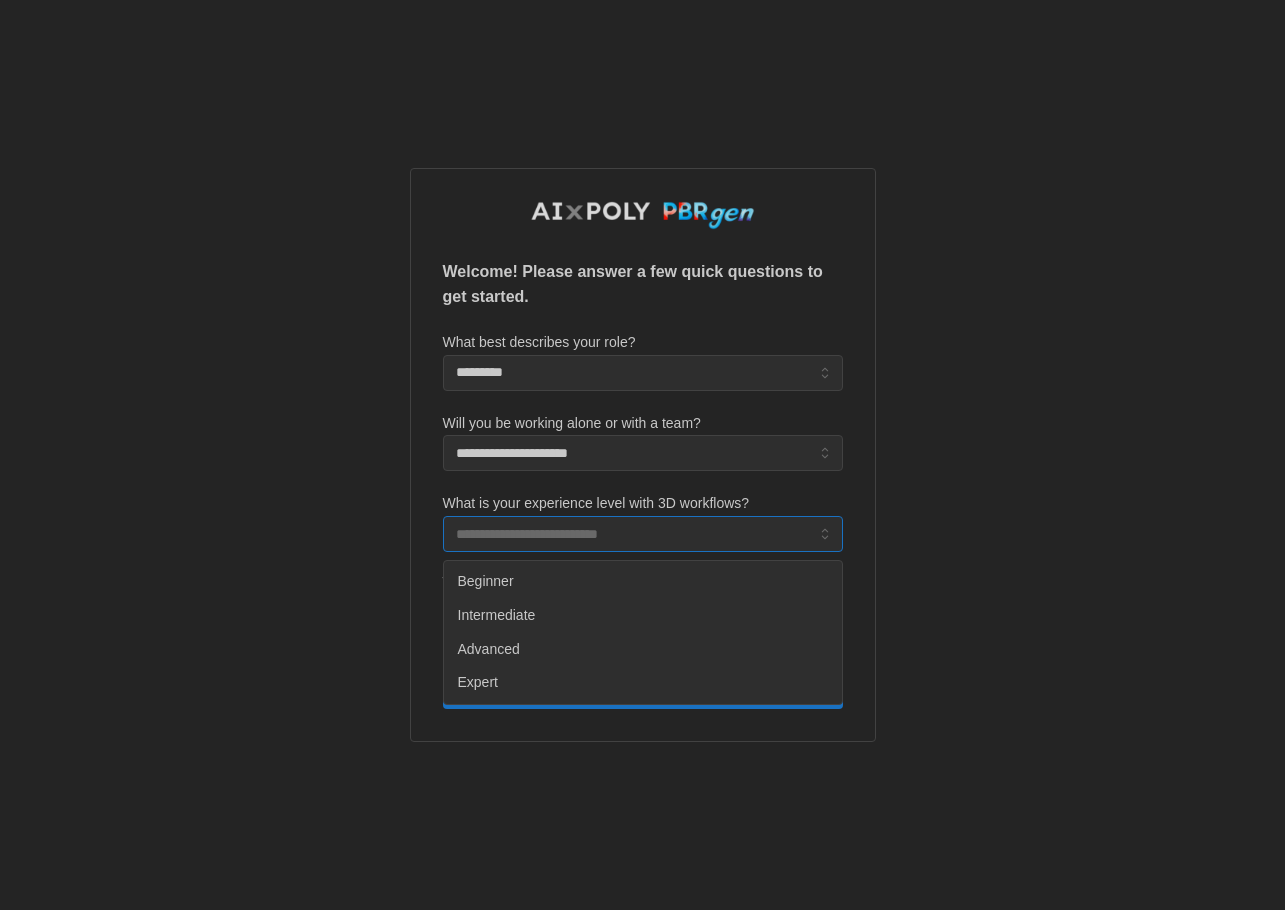 click on "Expert" at bounding box center [643, 683] 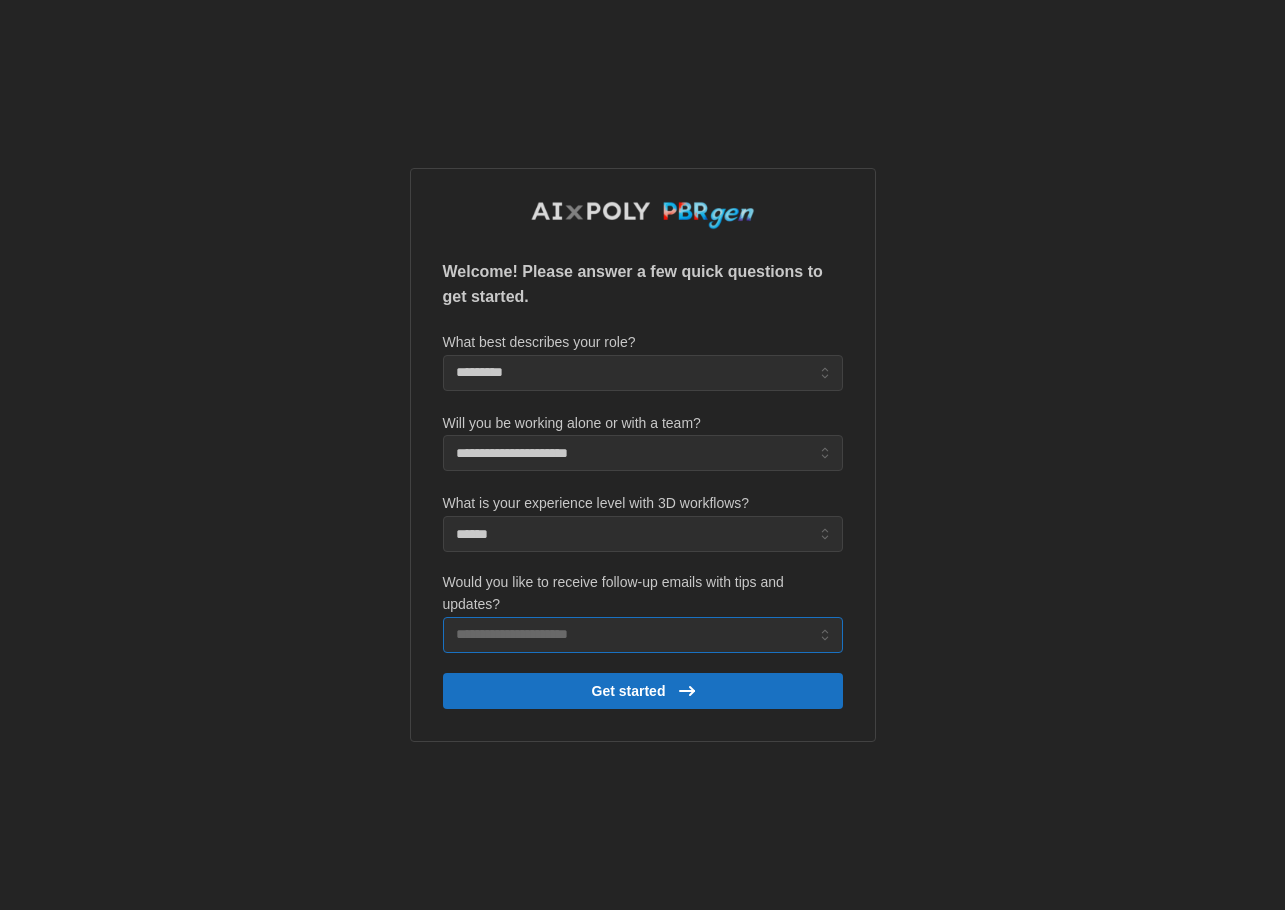 click on "Would you like to receive follow-up emails with tips and updates?" at bounding box center [643, 635] 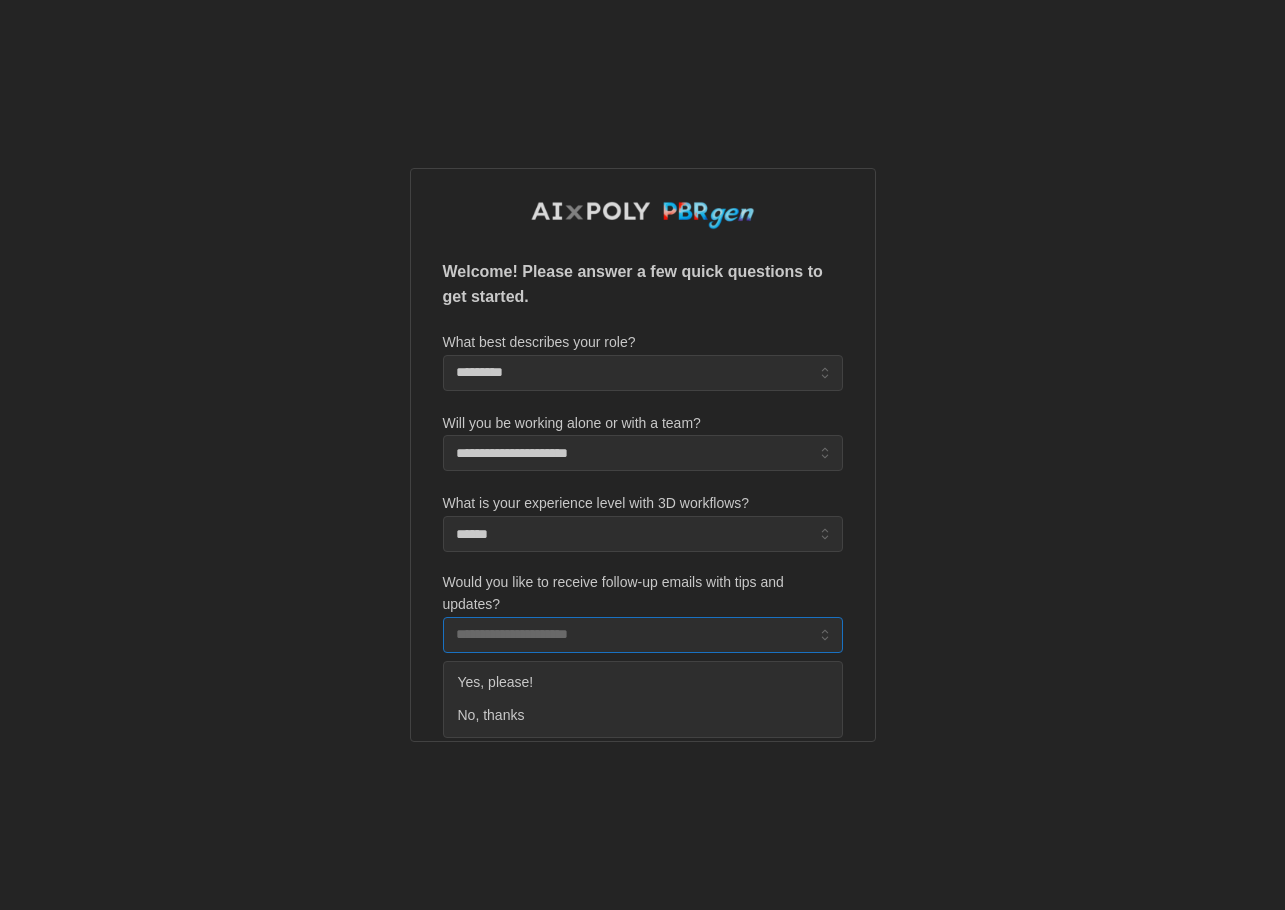 click on "Yes, please!" at bounding box center [643, 683] 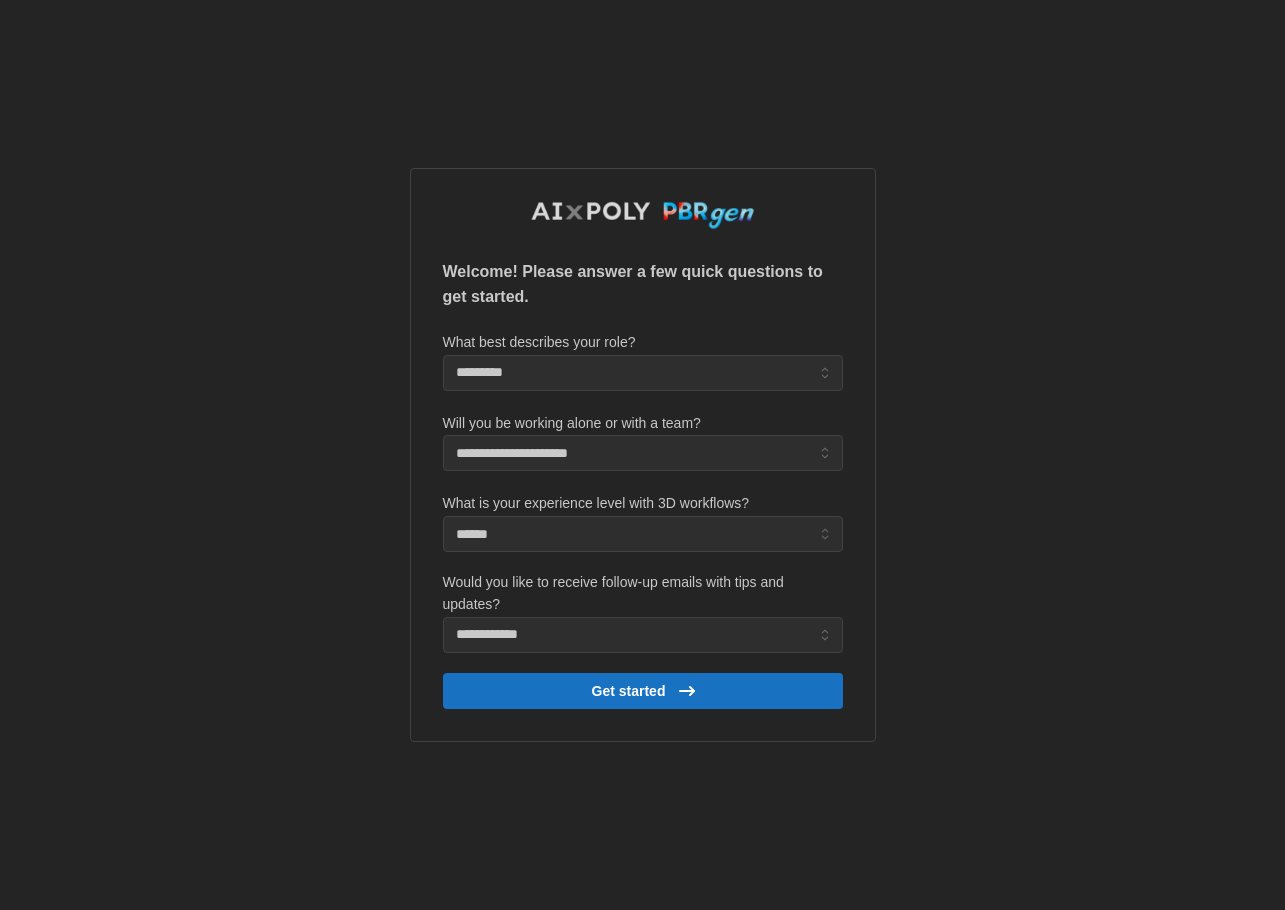 click on "Get started" at bounding box center [629, 691] 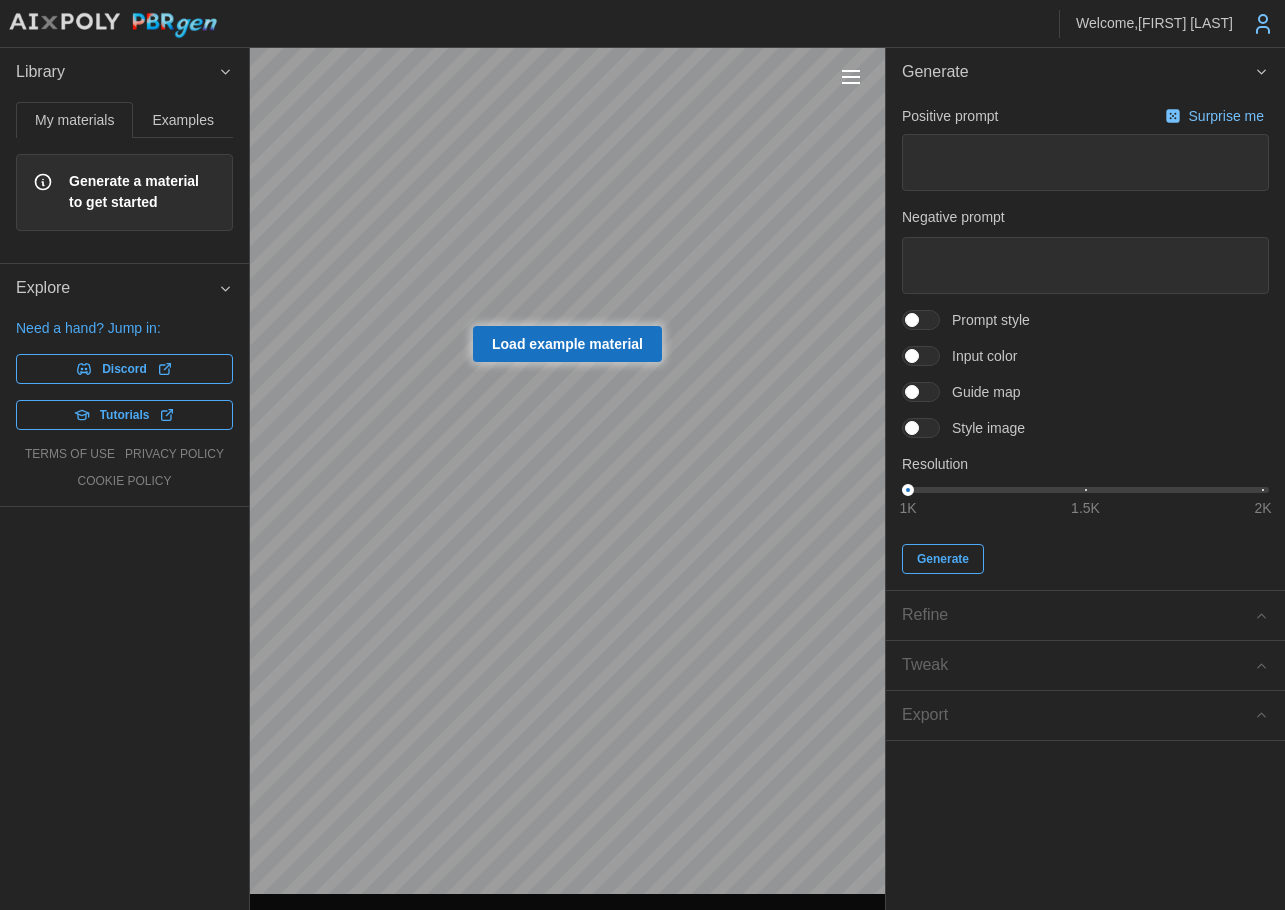 click on "Load example material" at bounding box center [567, 344] 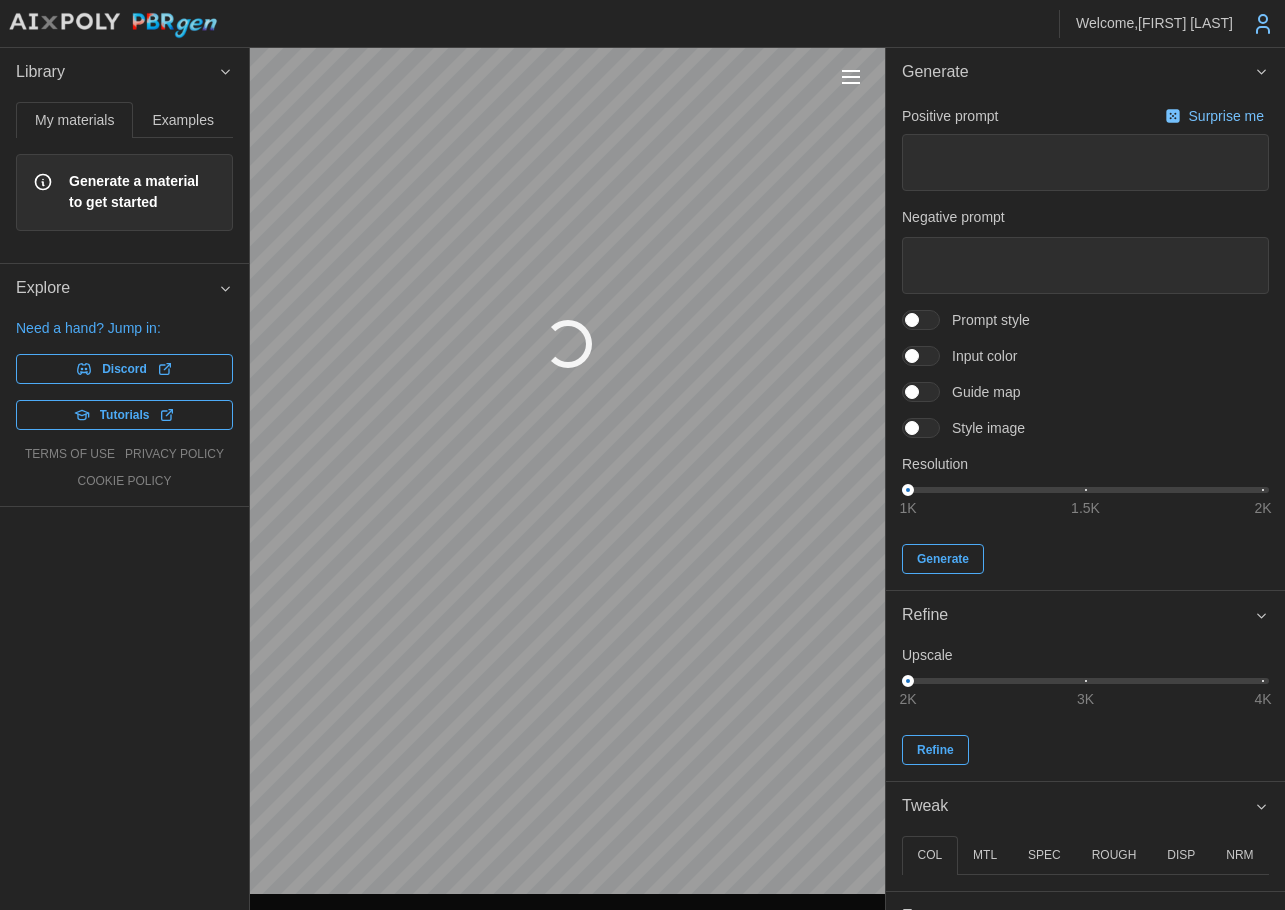 type on "*" 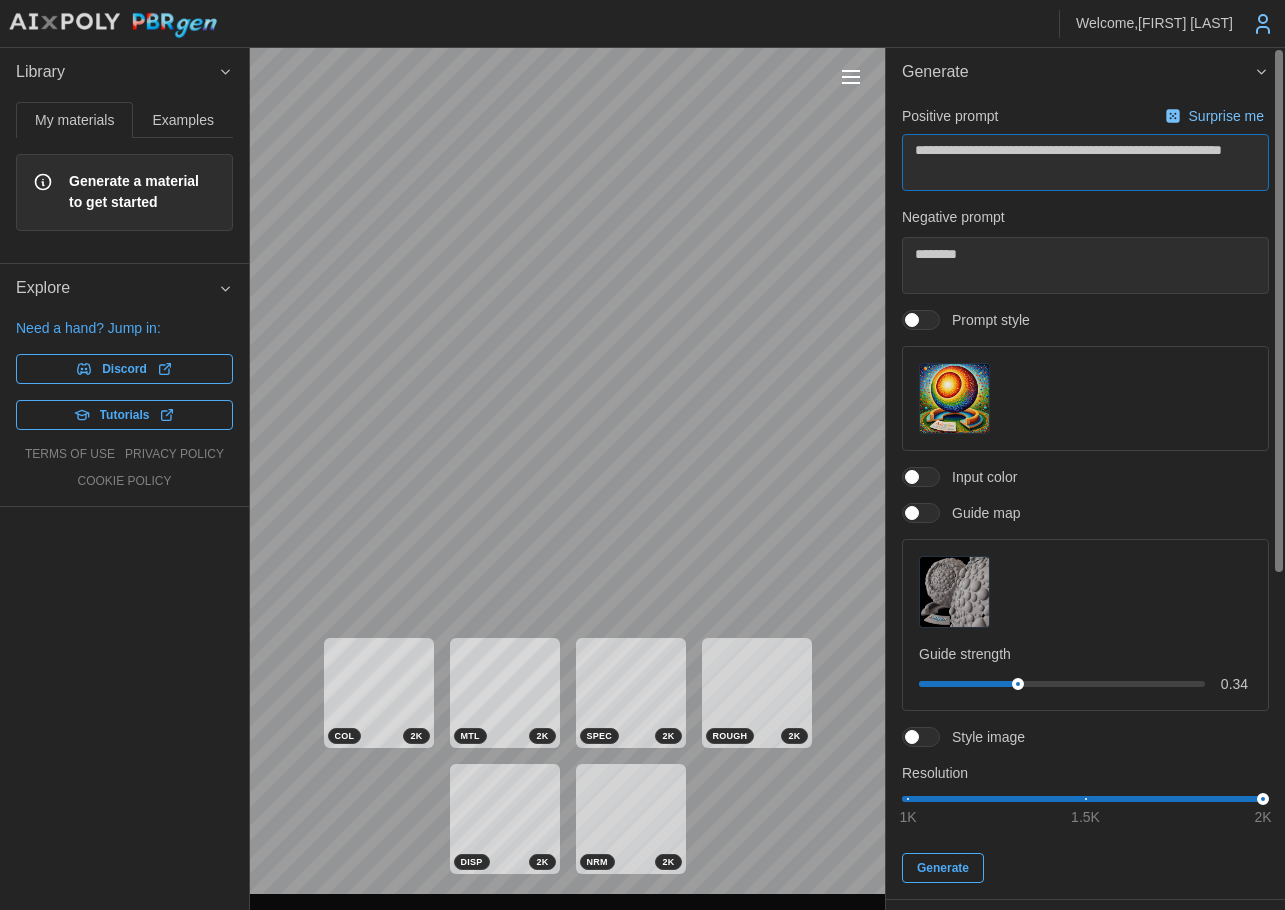 click on "**********" at bounding box center (642, 455) 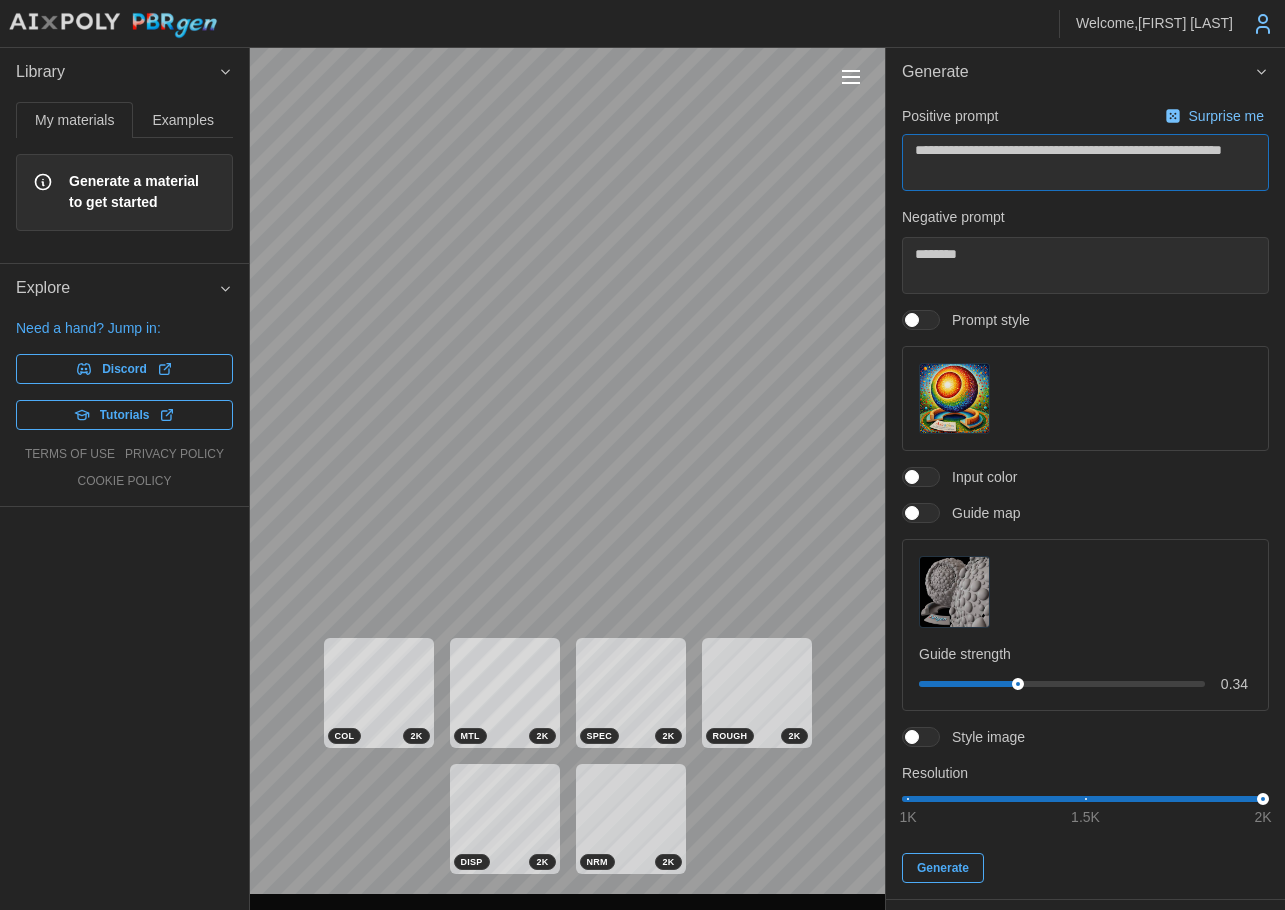 type on "*" 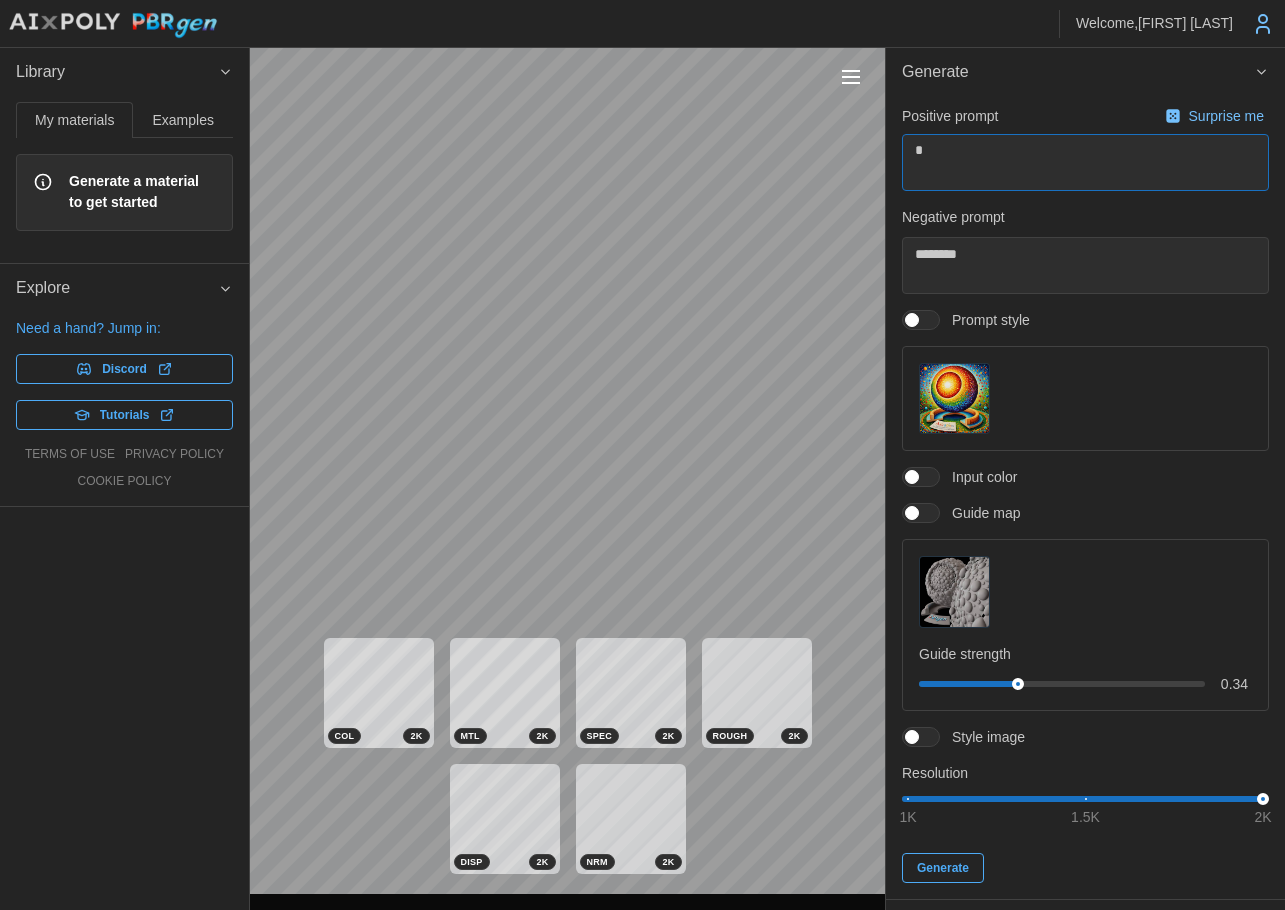 type on "*" 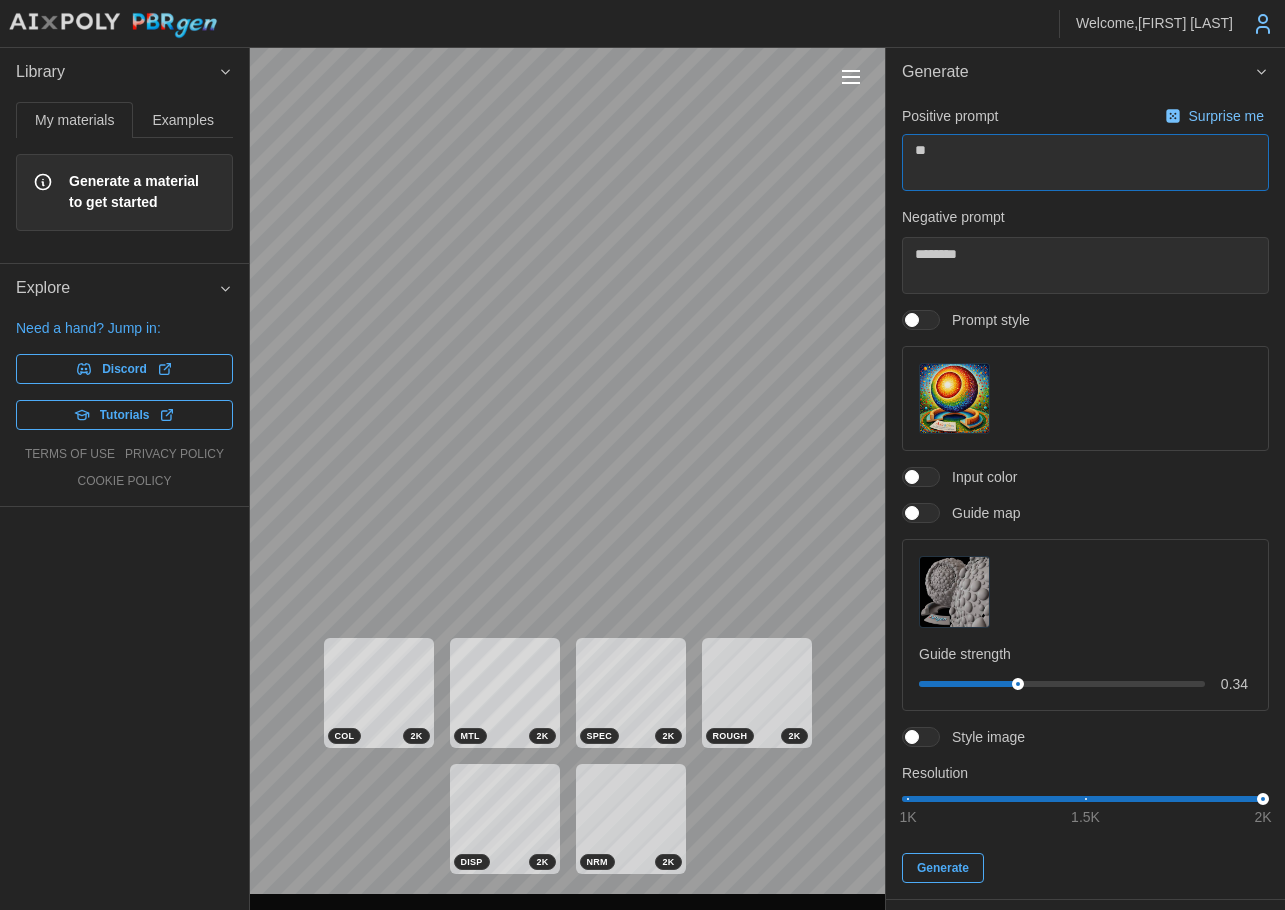 type on "*" 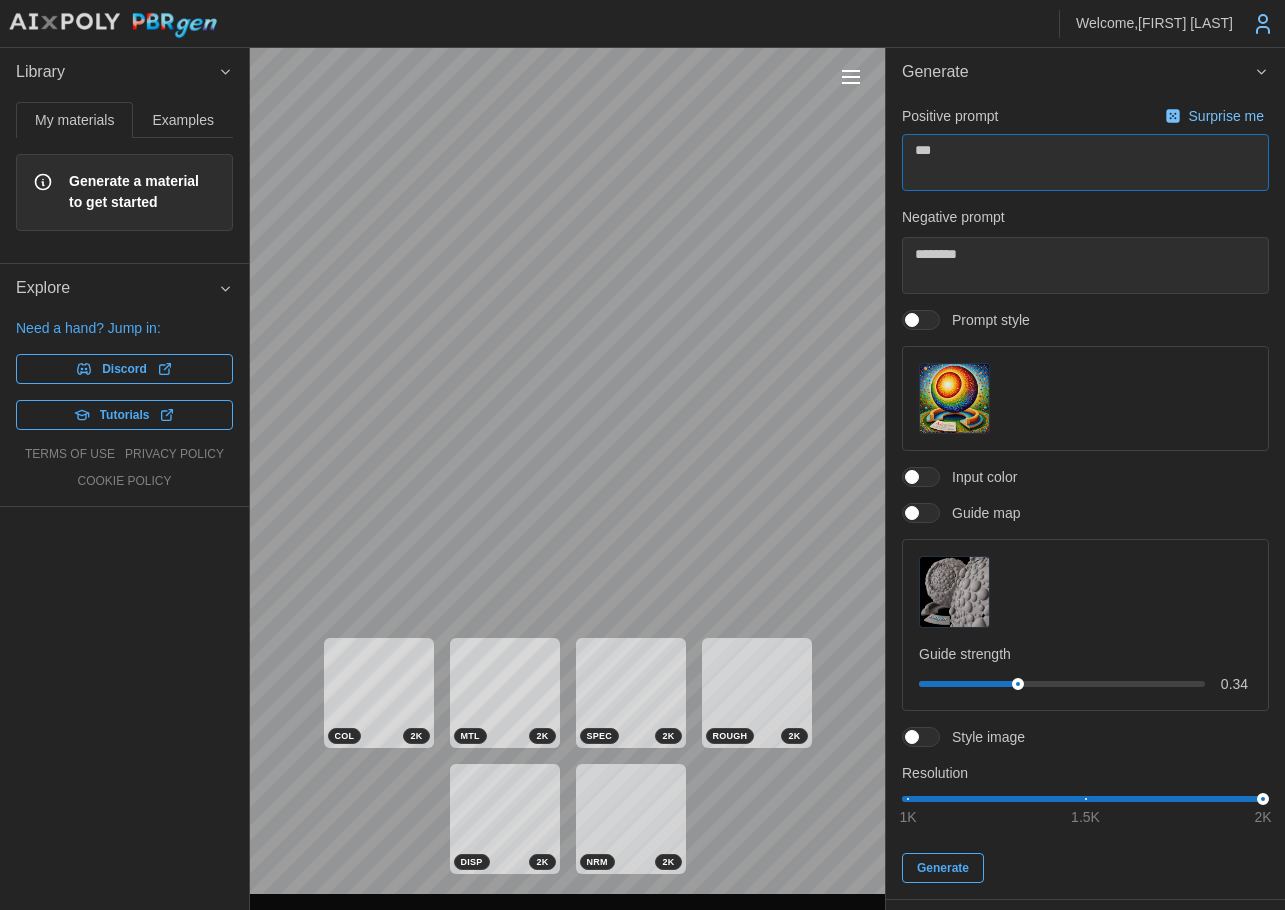 type on "*" 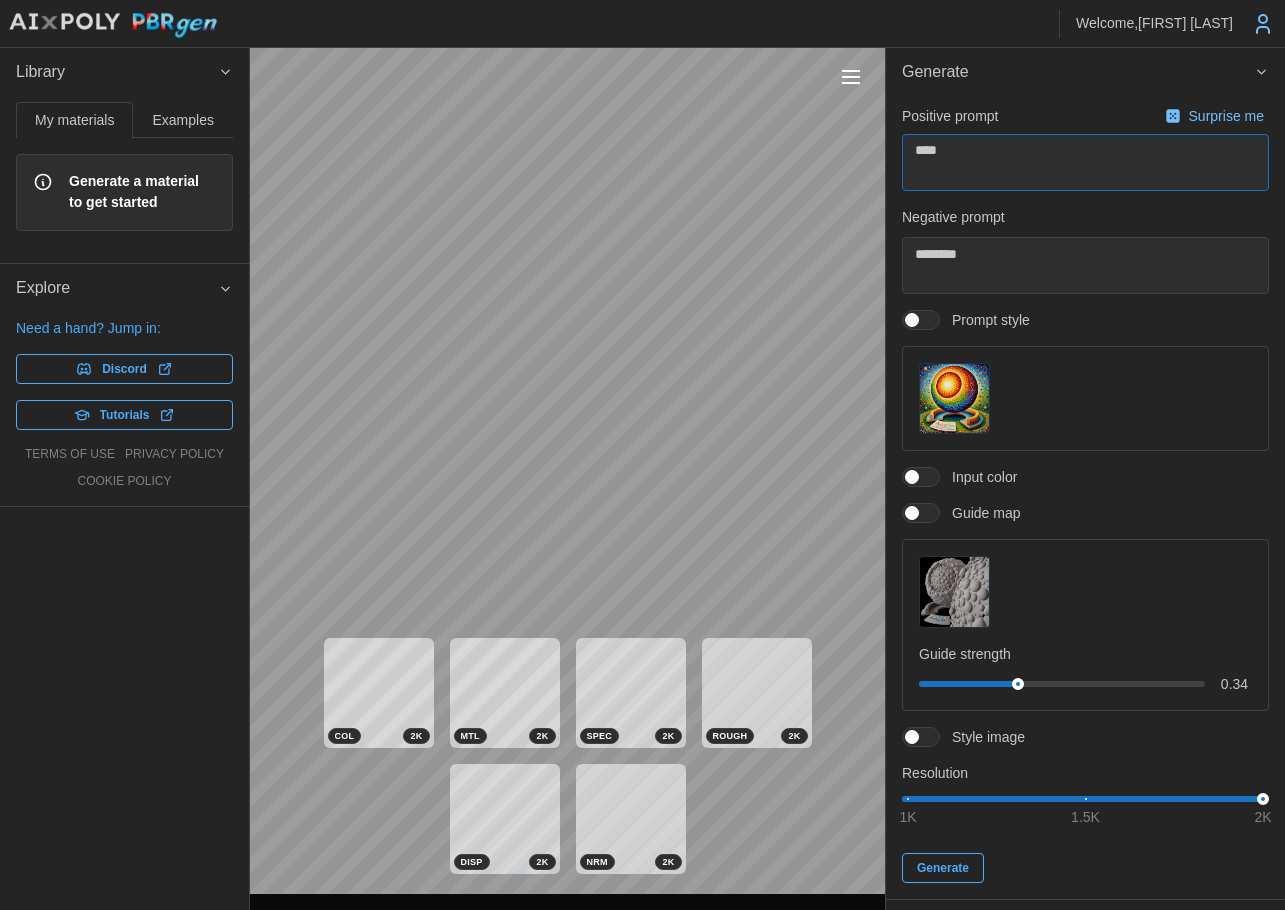 type on "*" 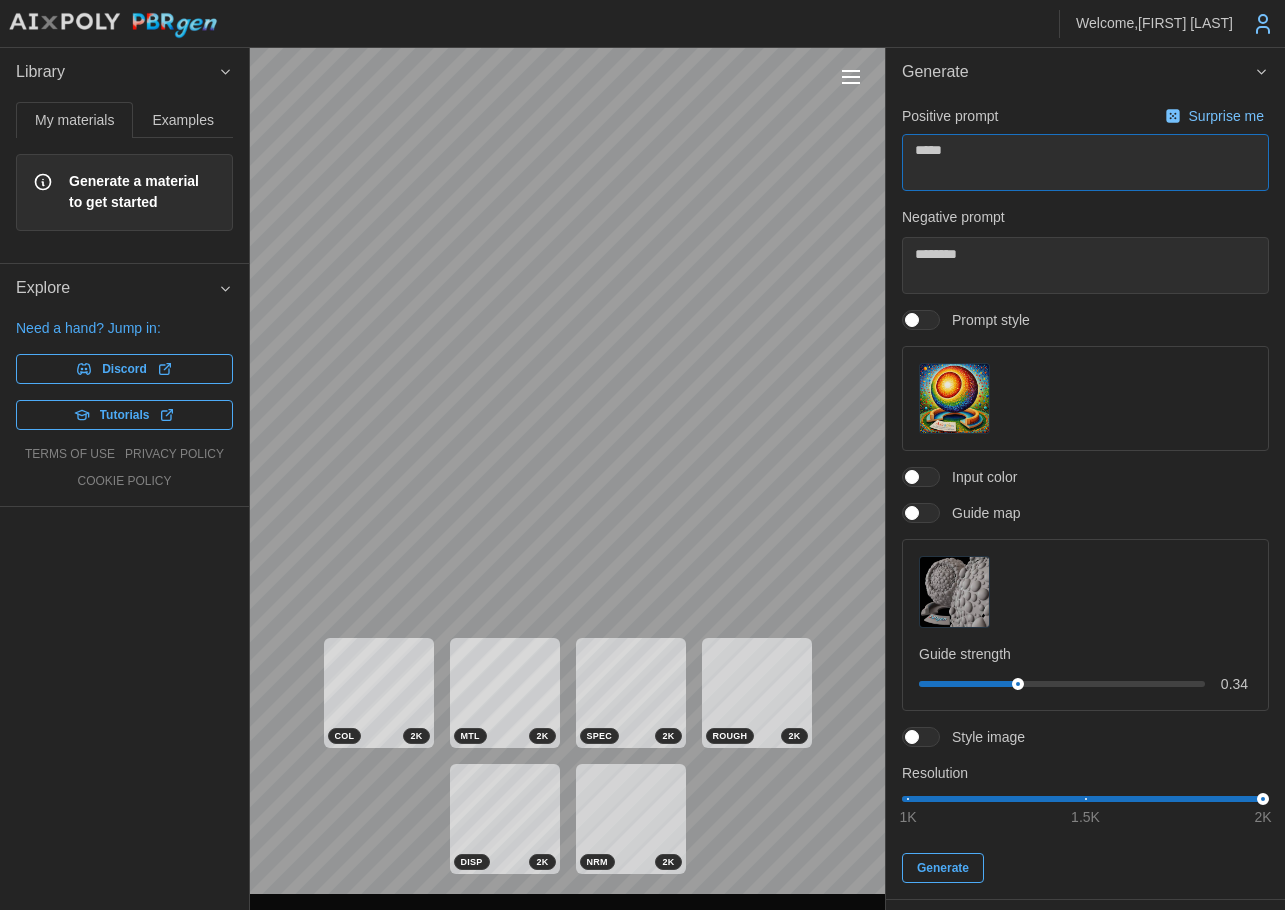 type on "*" 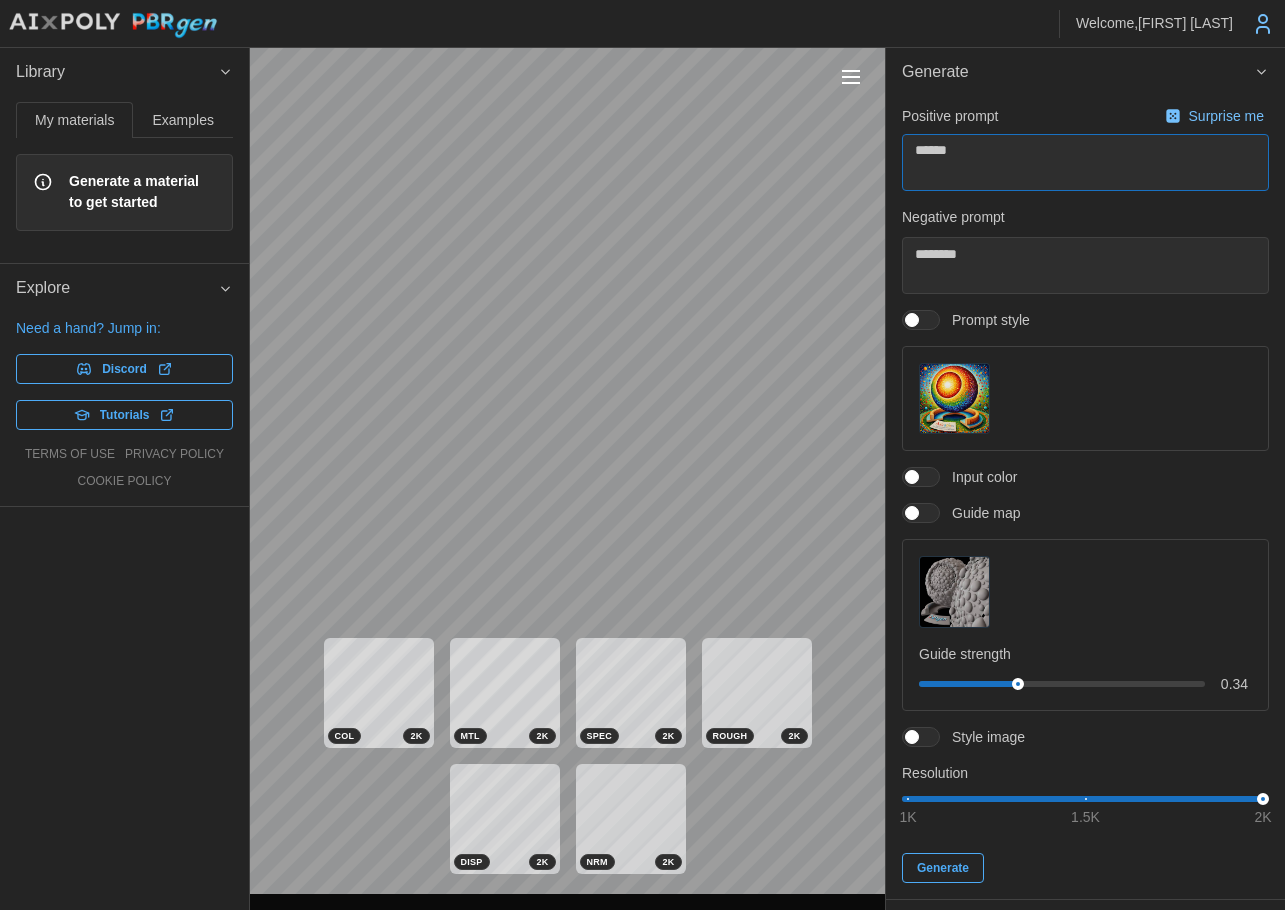 type on "*" 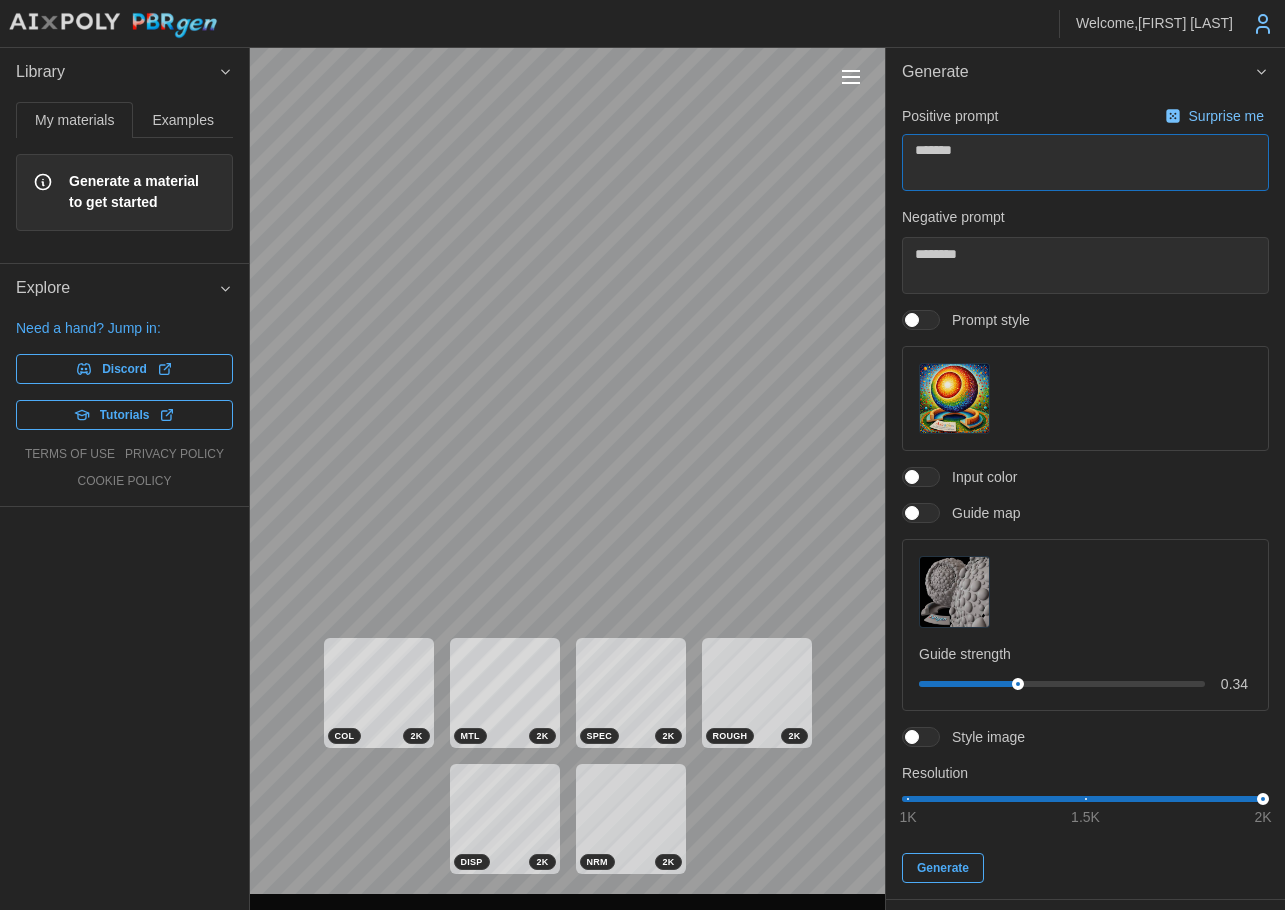 type on "*" 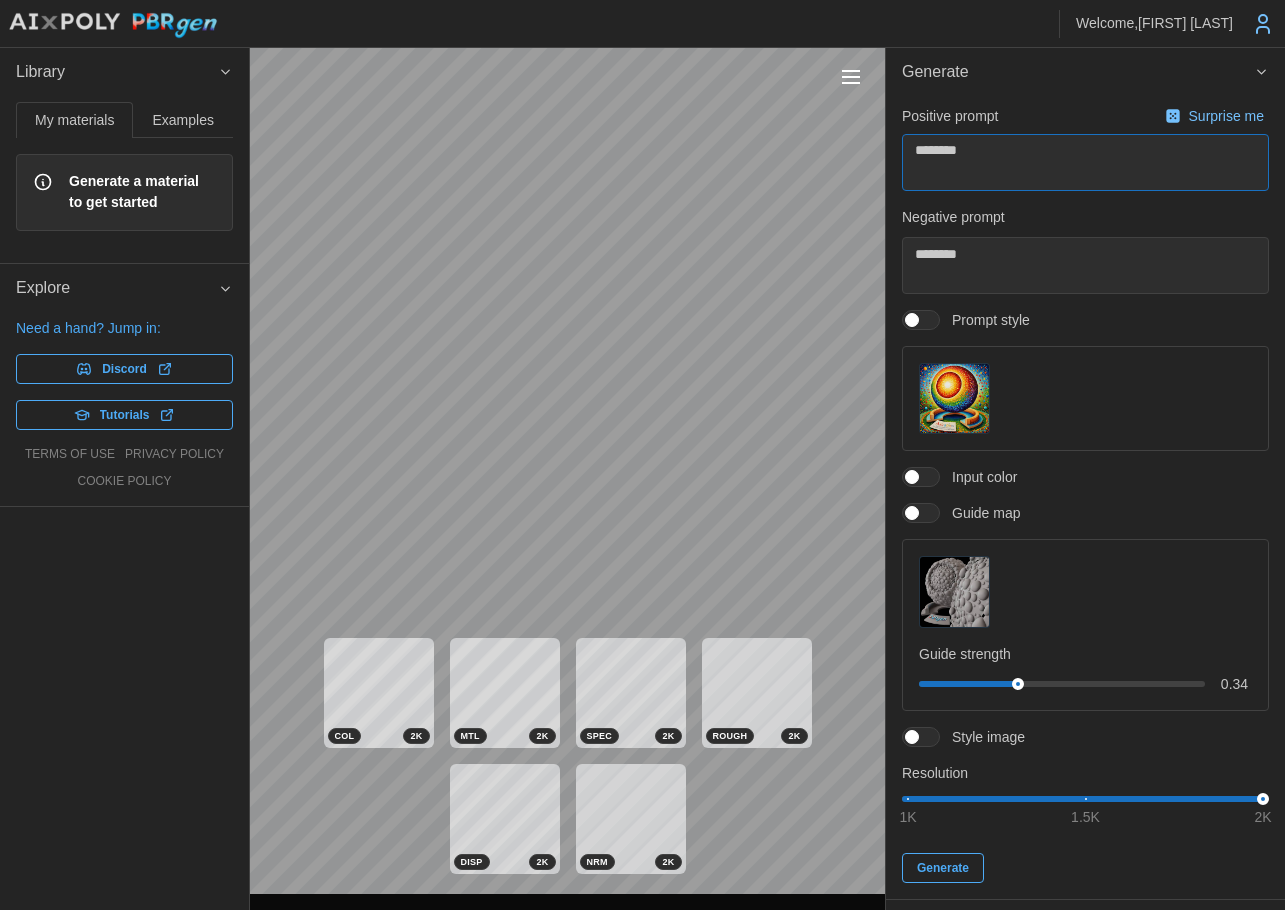 type on "*" 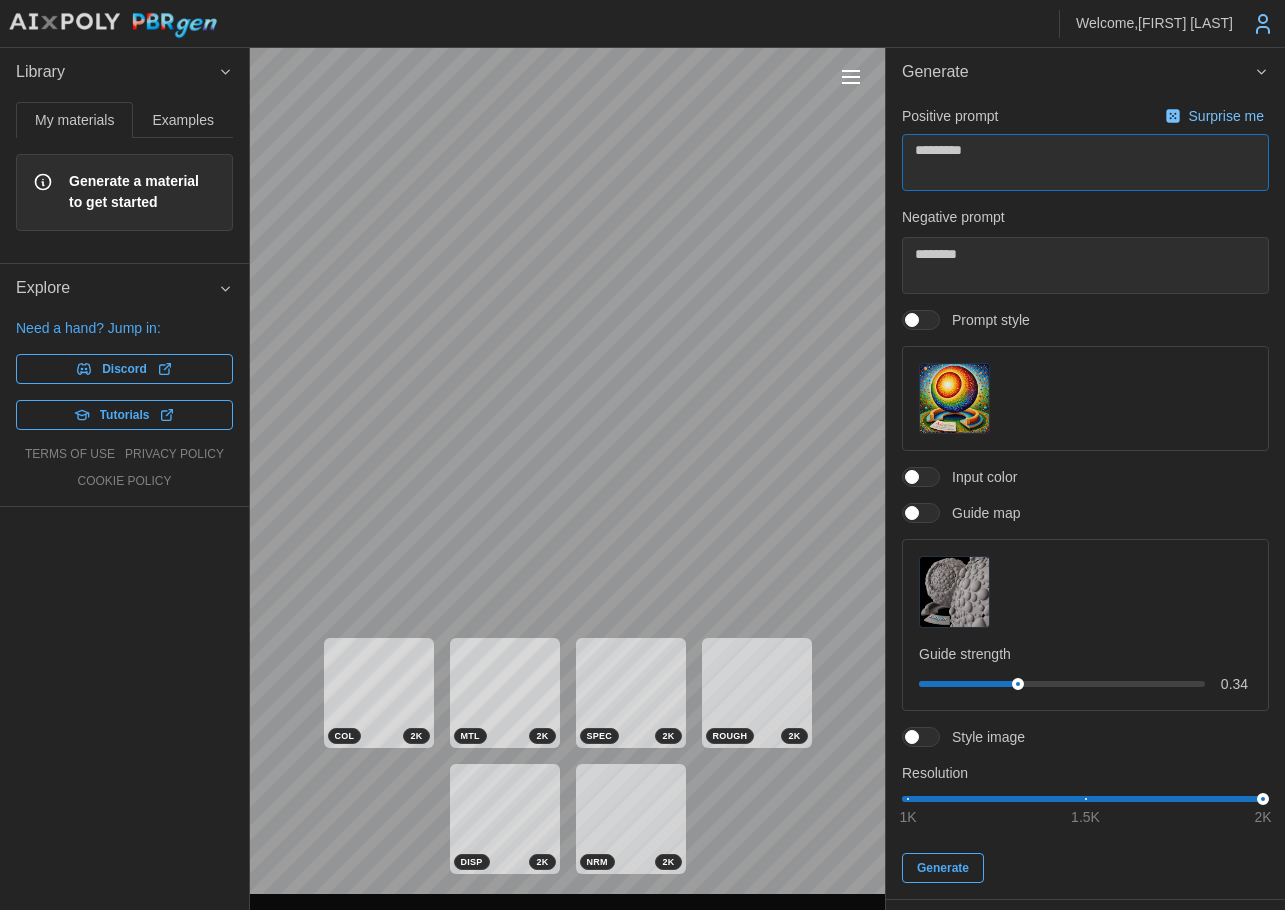 type on "*" 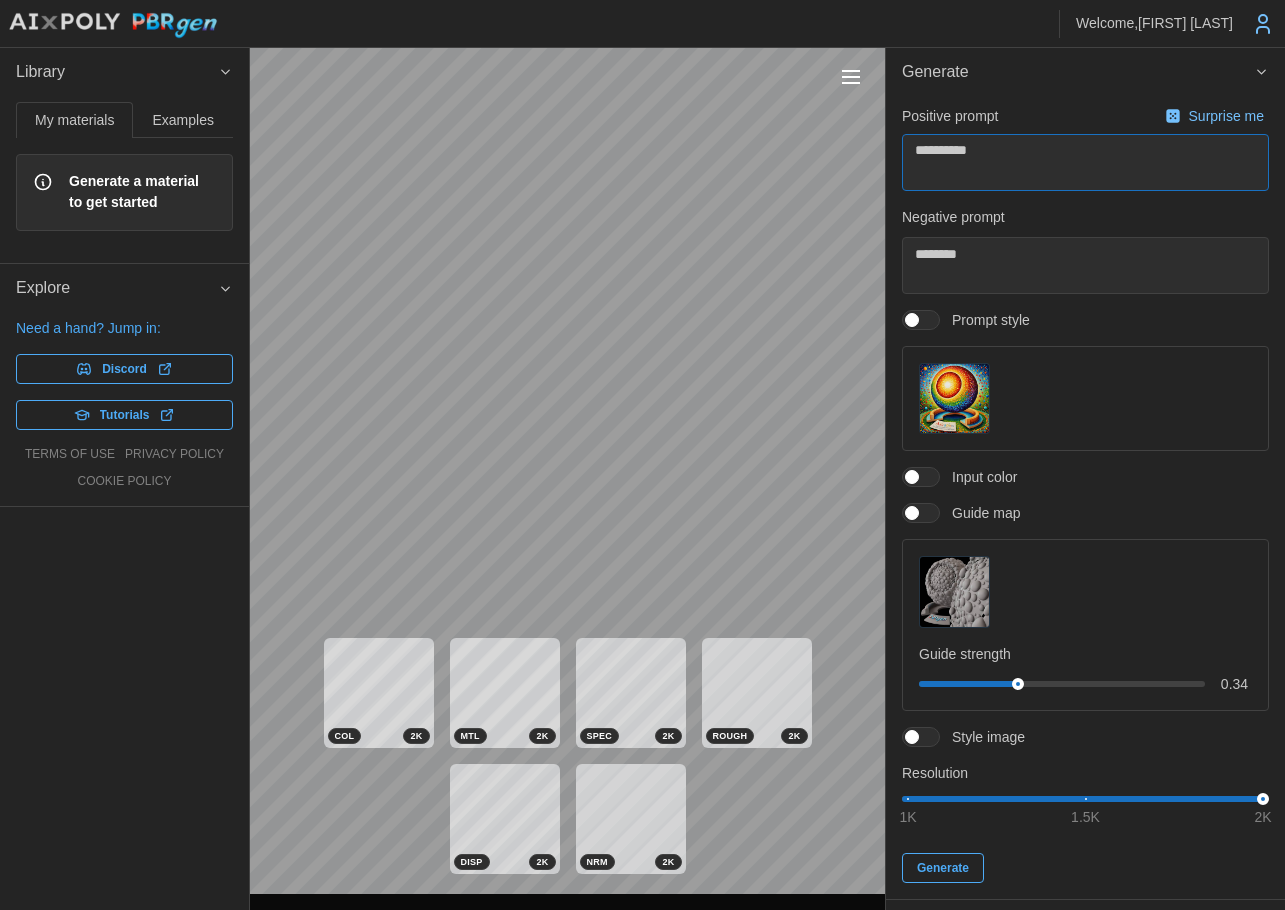 type on "*" 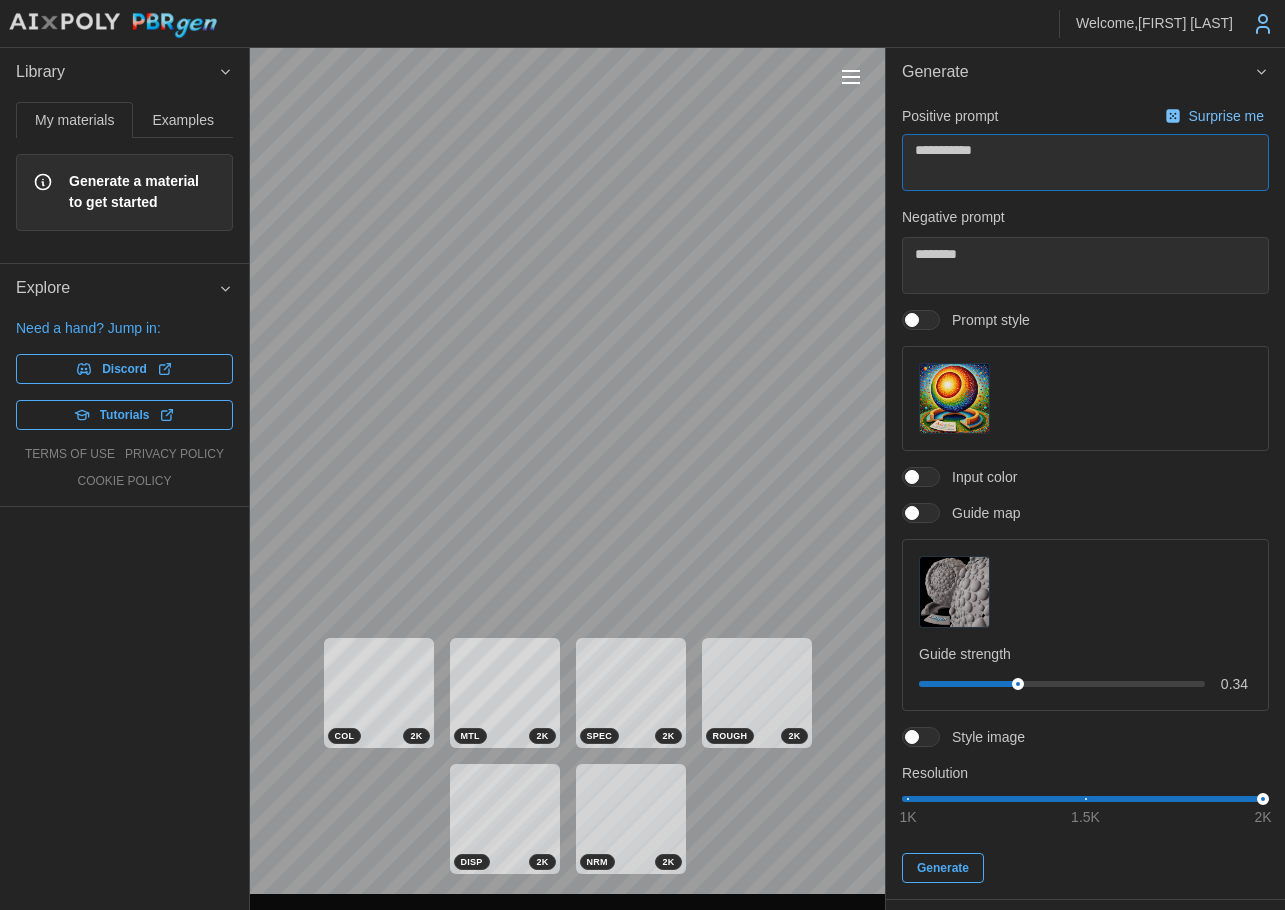 type on "*" 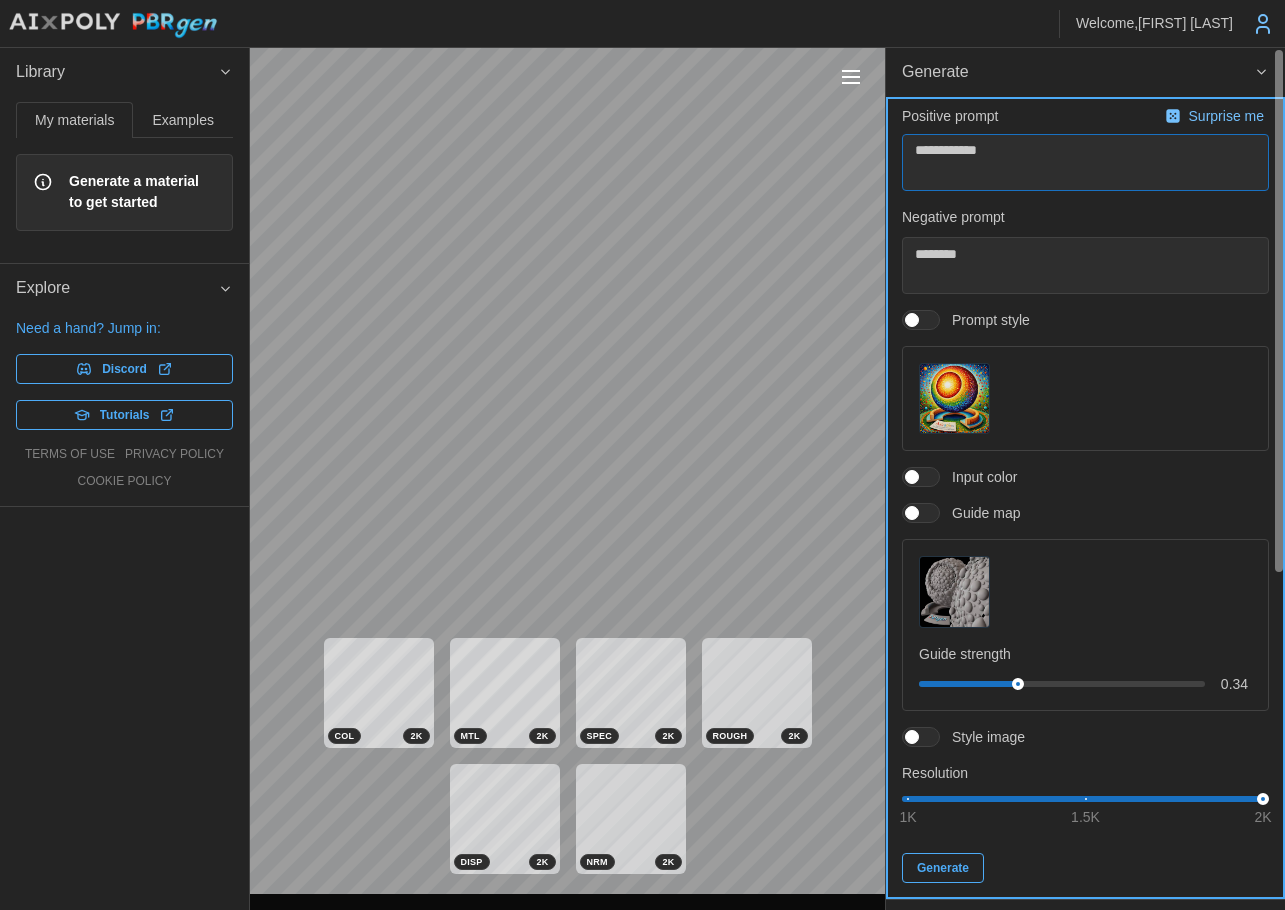type on "**********" 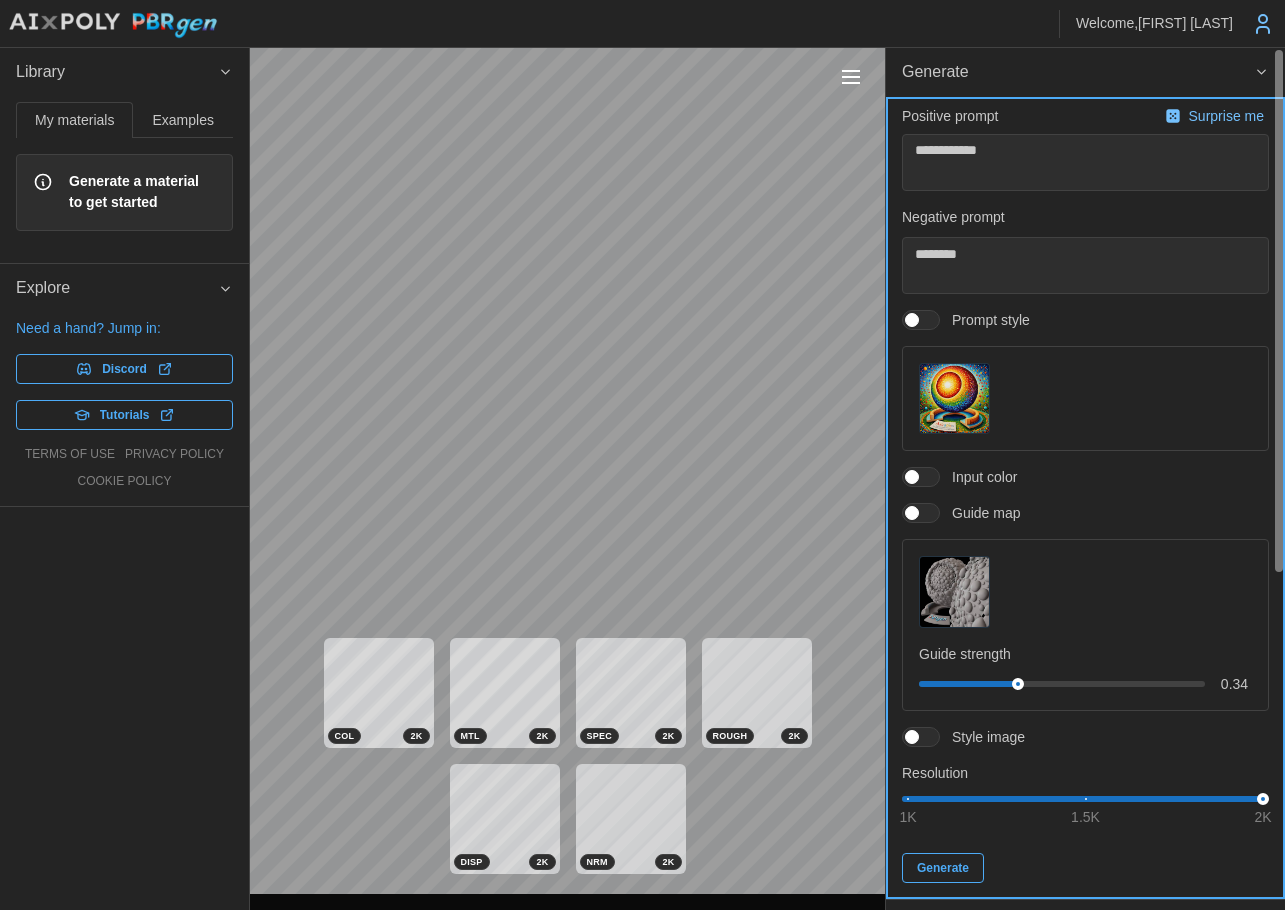 click on "Generate" at bounding box center (943, 868) 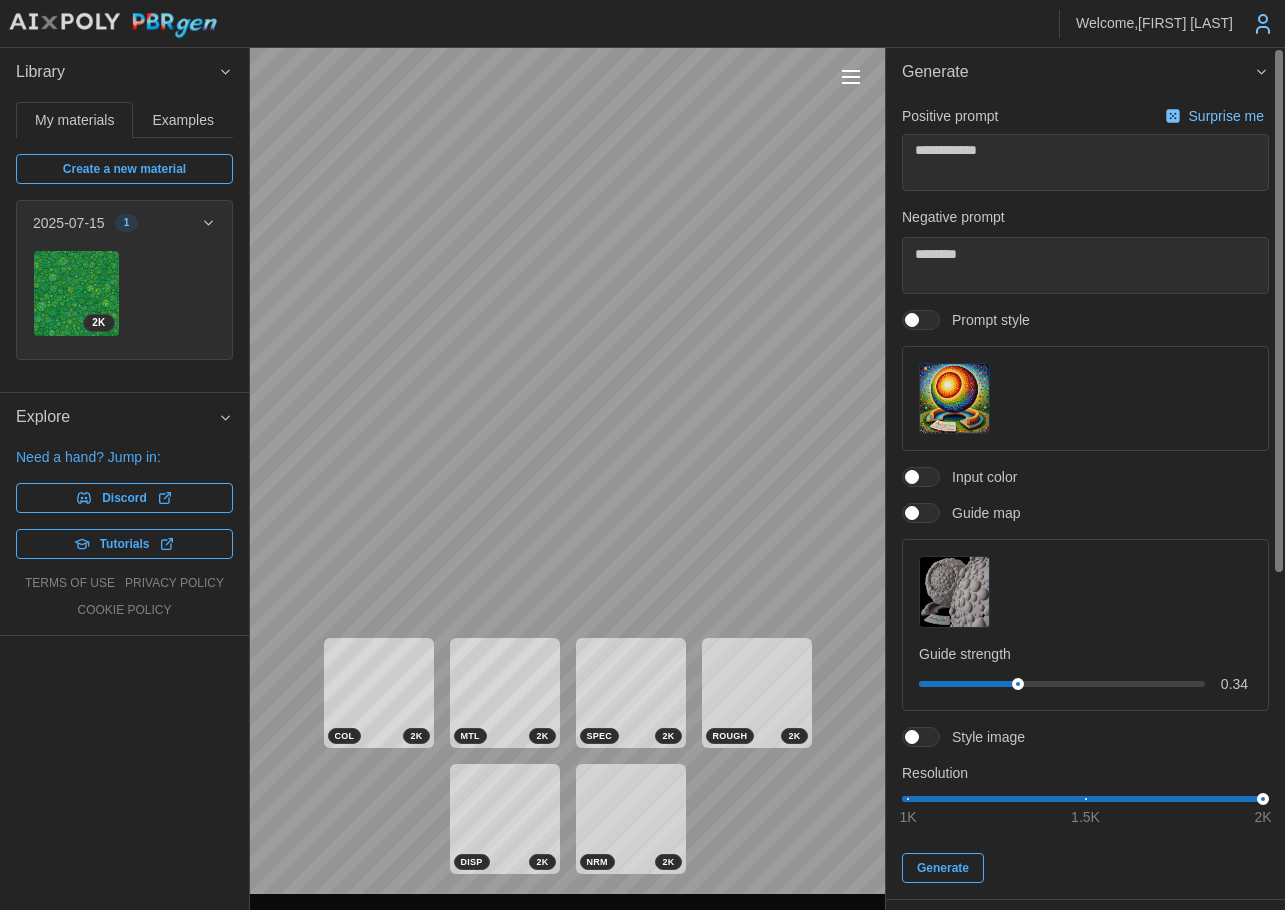 click at bounding box center (954, 398) 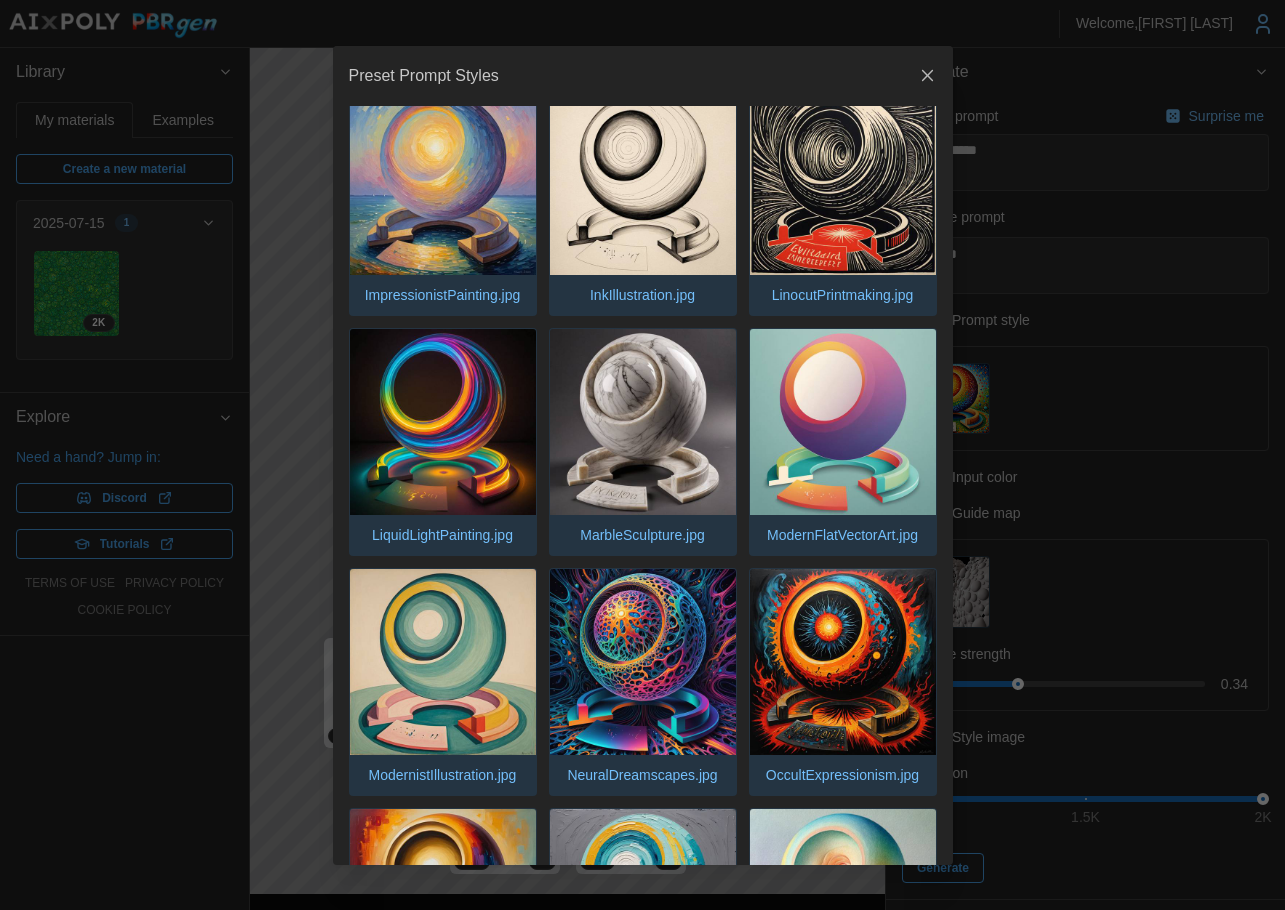 scroll, scrollTop: 2000, scrollLeft: 0, axis: vertical 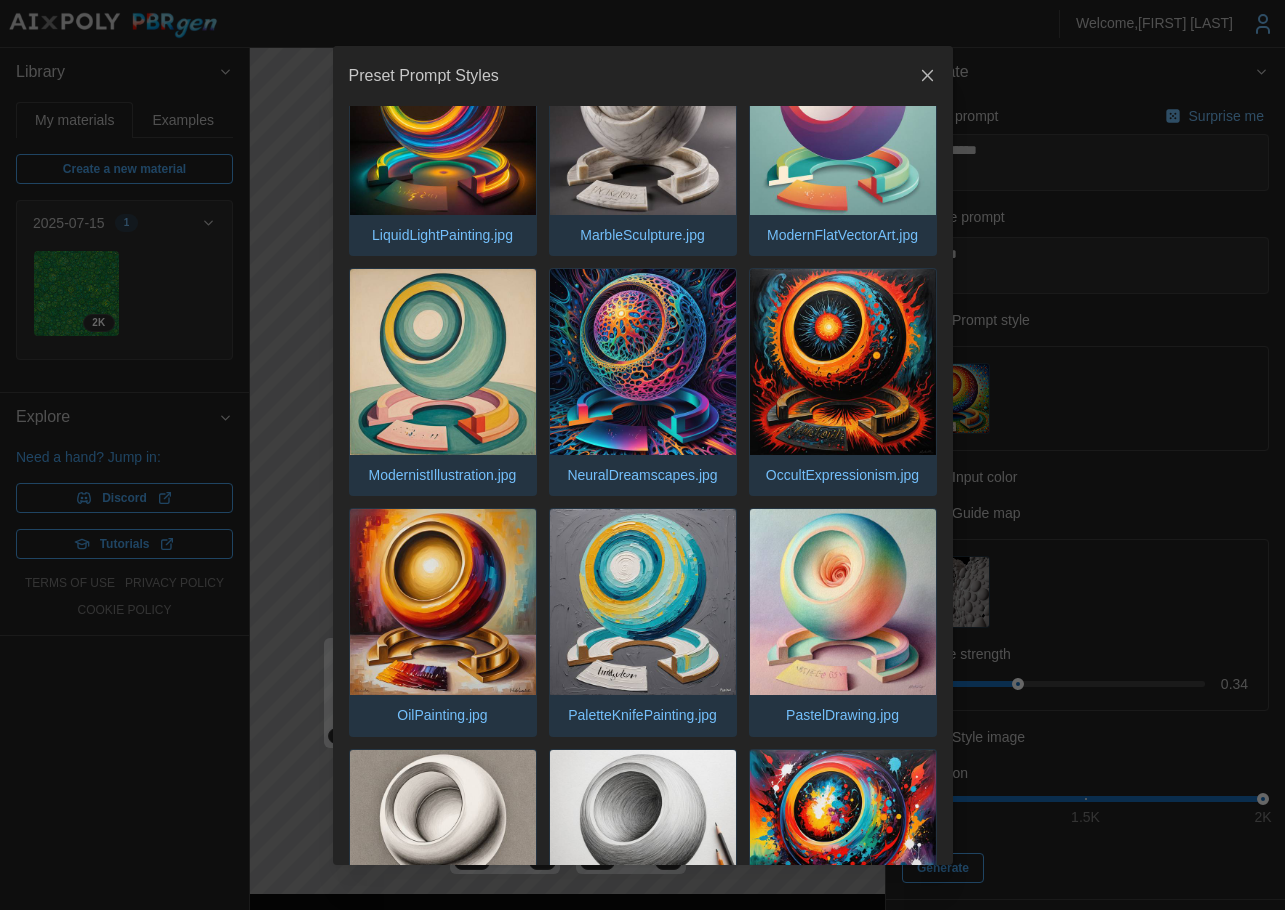 click at bounding box center (642, 455) 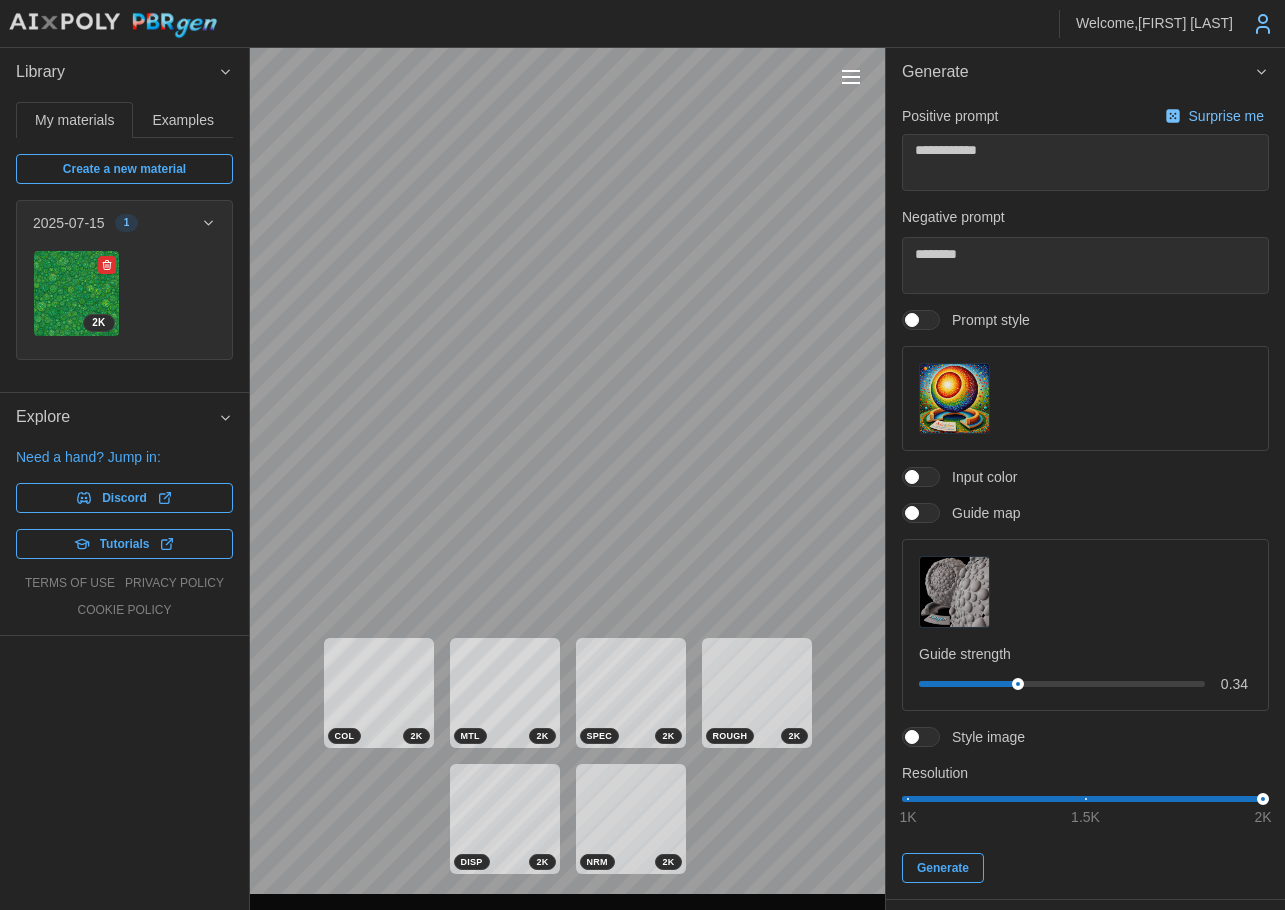 click at bounding box center (76, 293) 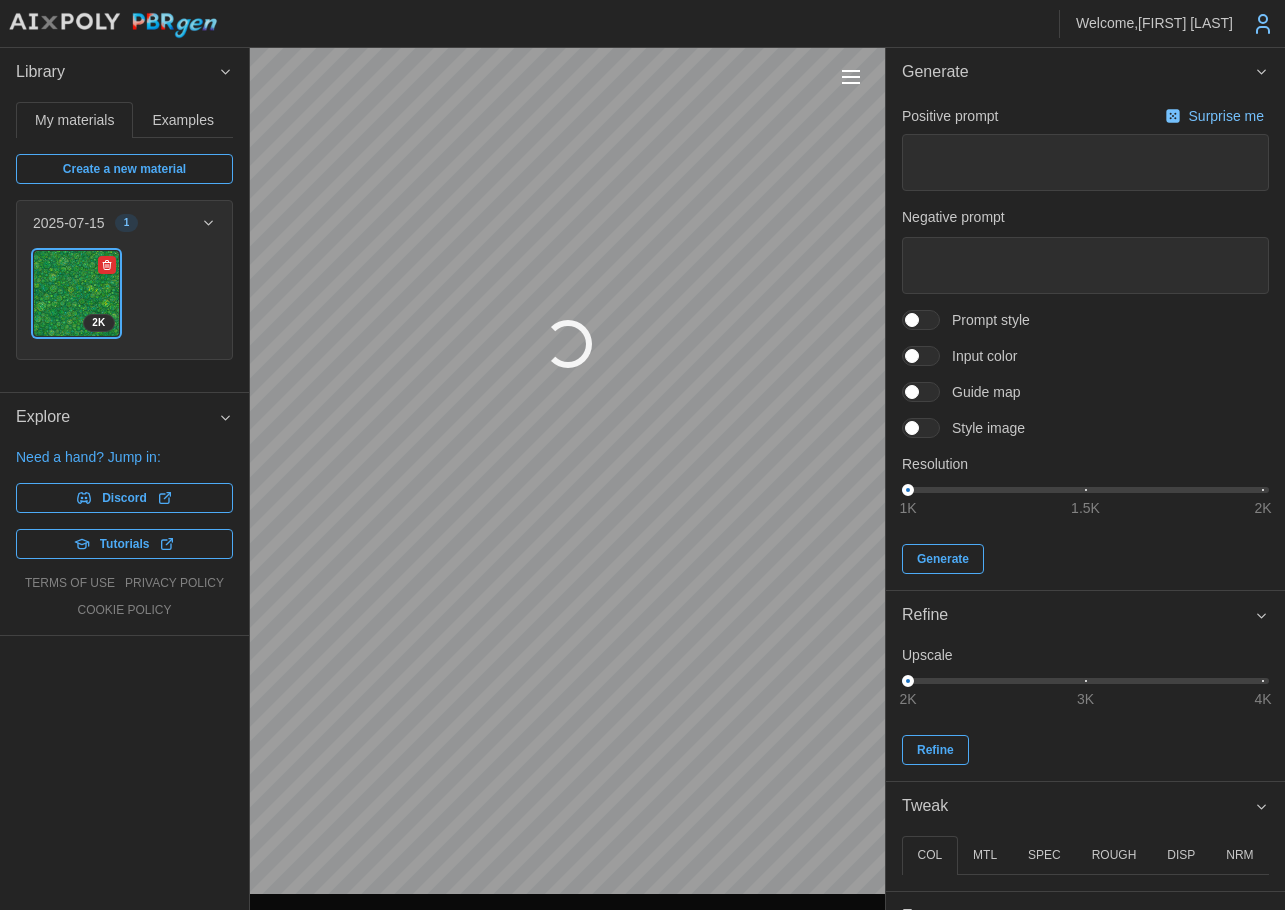 type on "*" 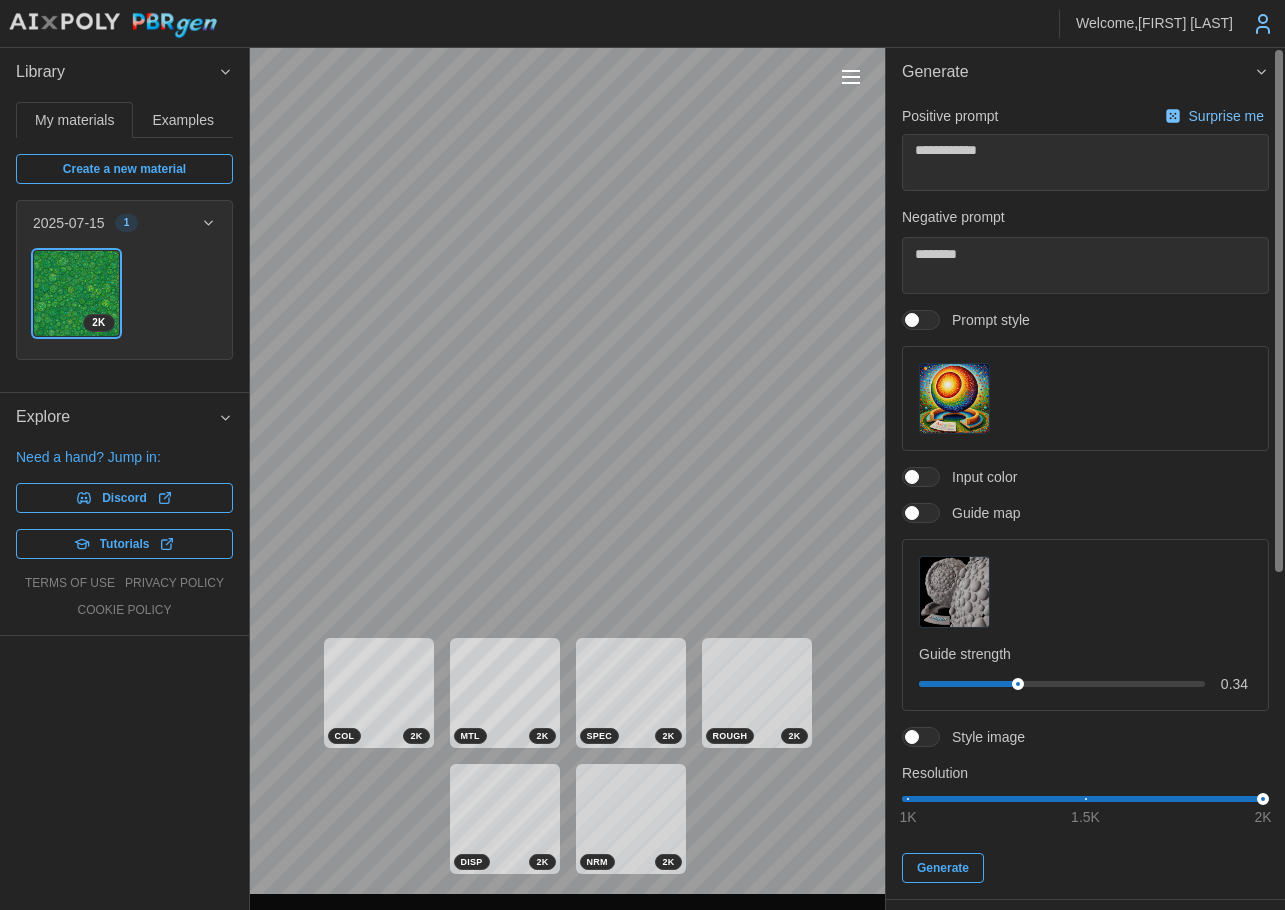 click at bounding box center [954, 398] 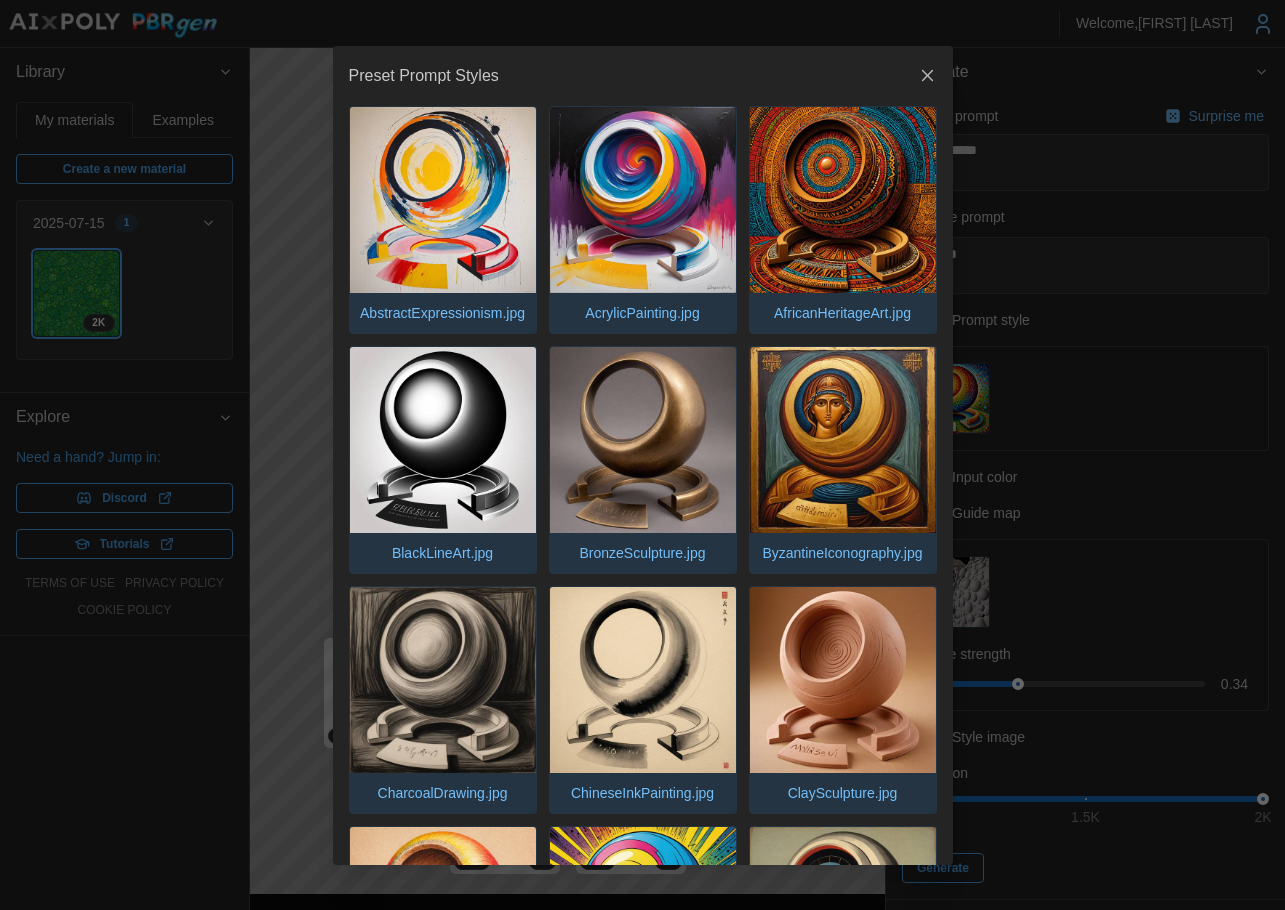 scroll, scrollTop: 300, scrollLeft: 0, axis: vertical 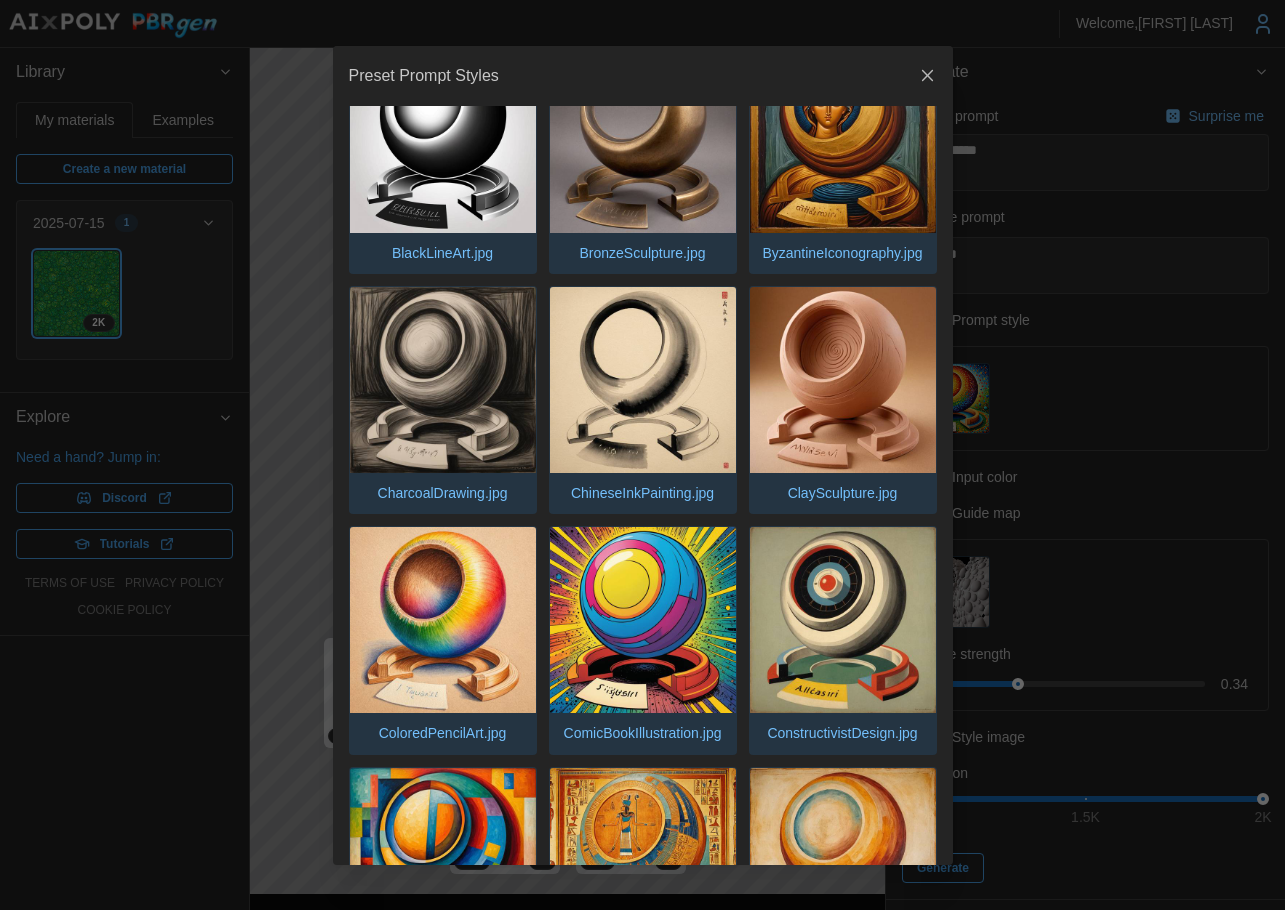 click at bounding box center (843, 380) 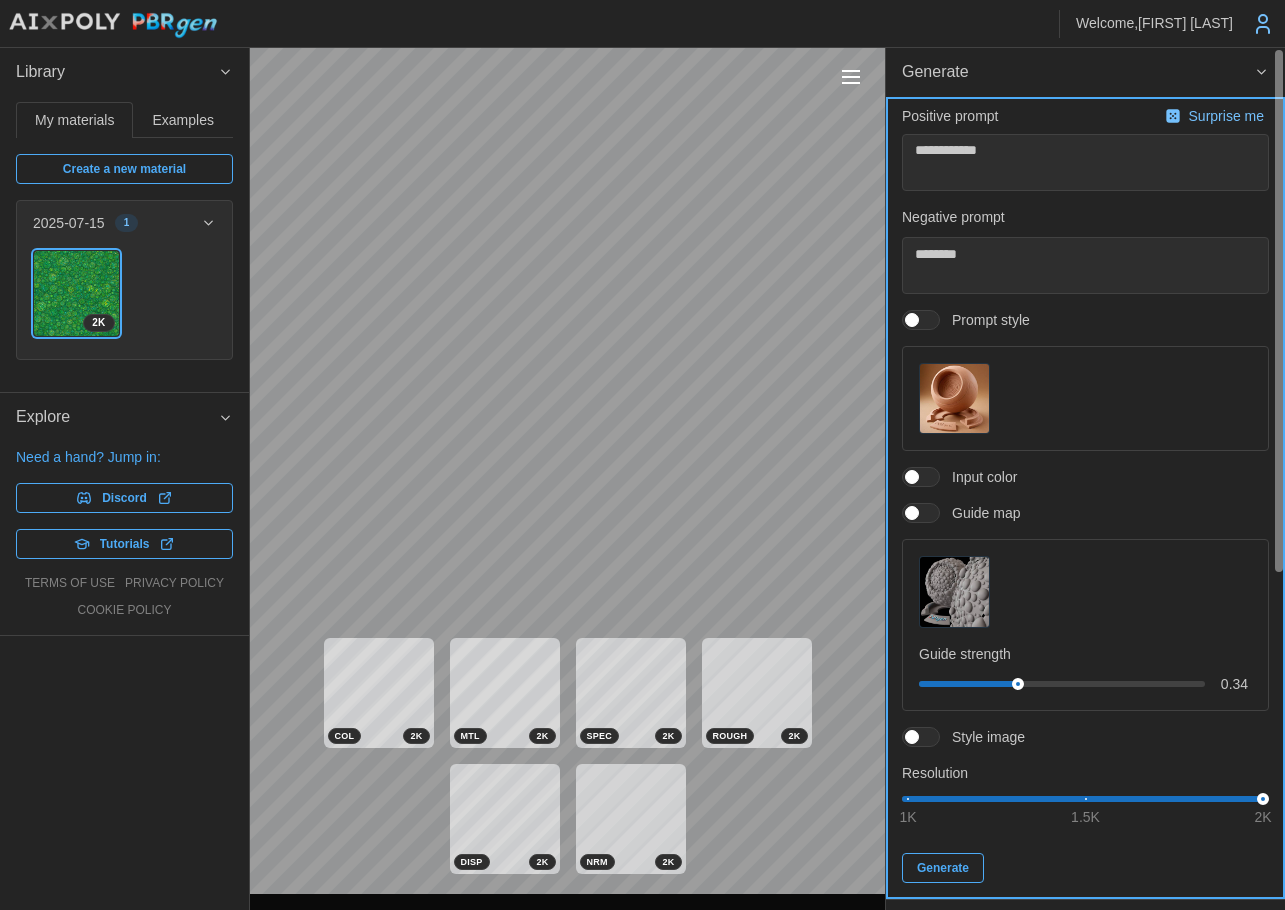 click on "Generate" at bounding box center (943, 868) 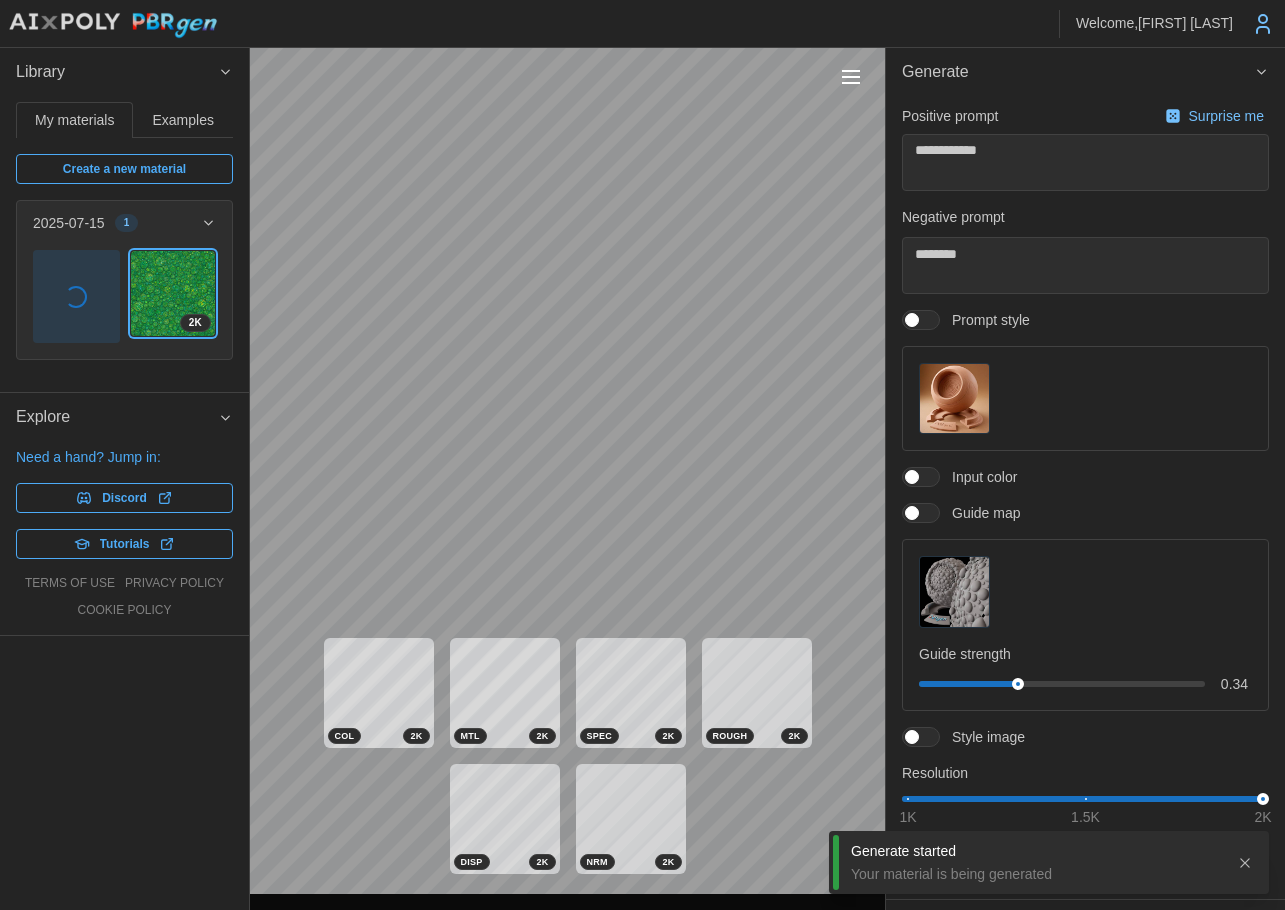 type on "*" 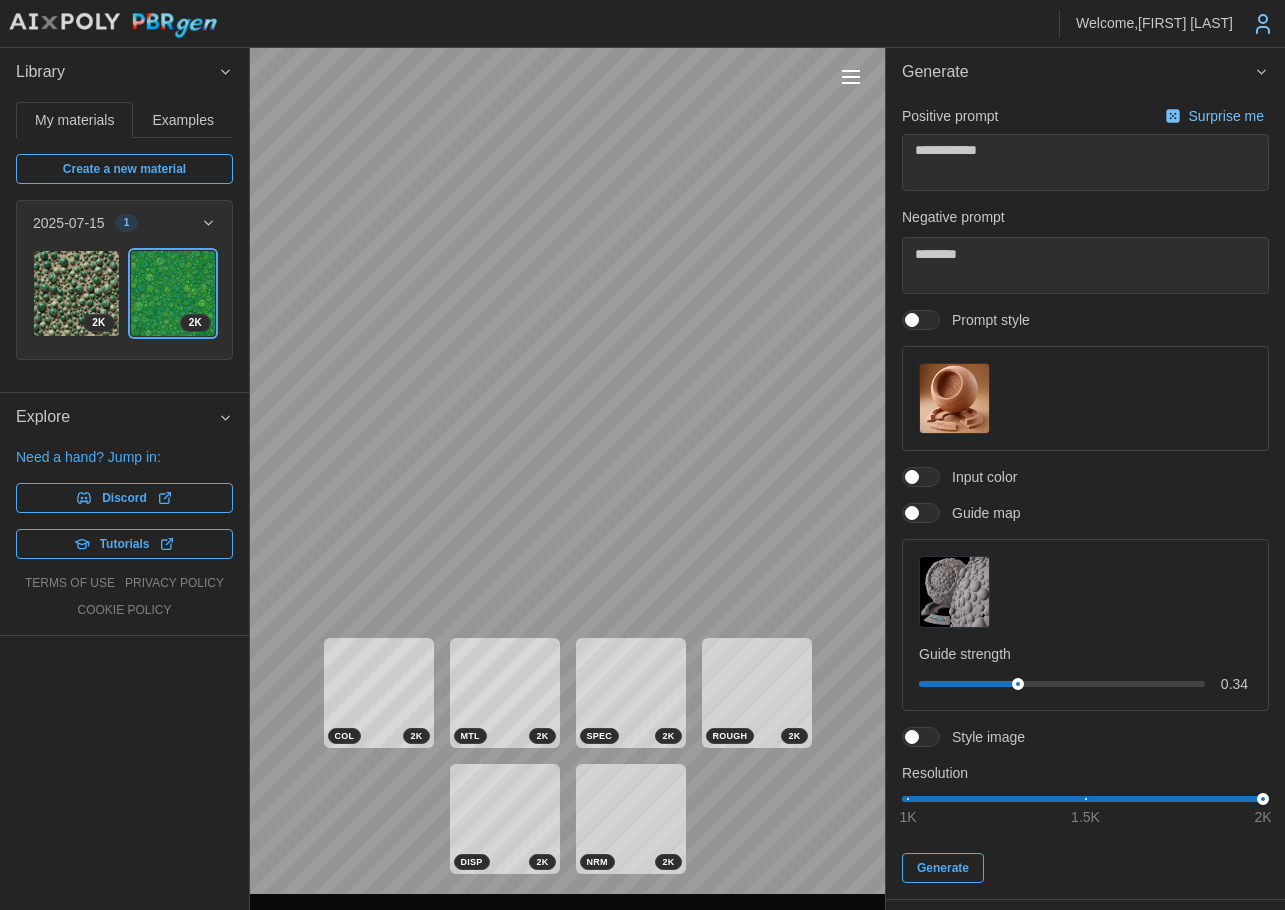scroll, scrollTop: 556, scrollLeft: 0, axis: vertical 